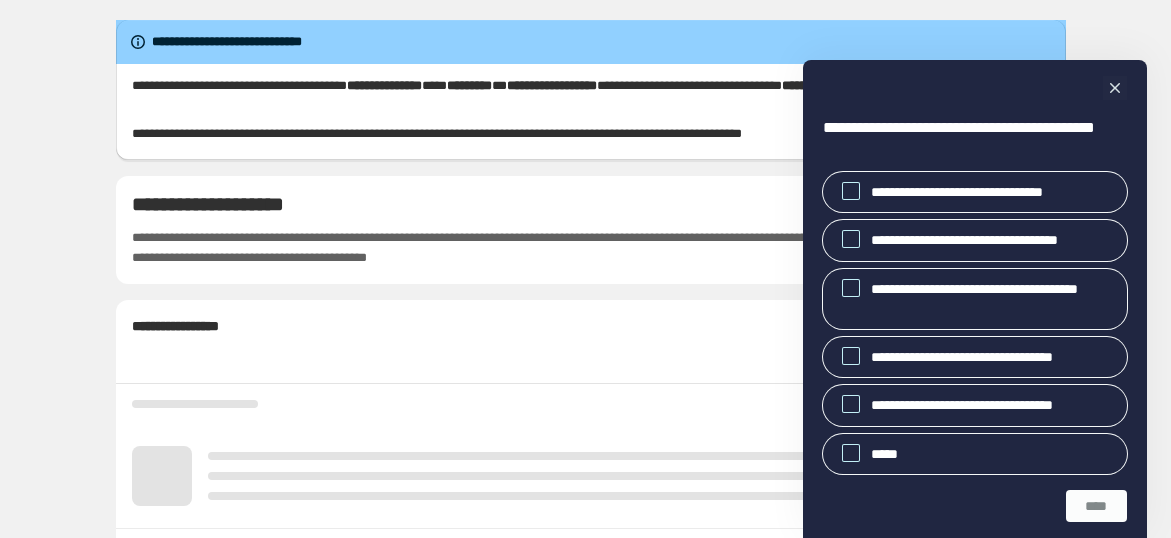 scroll, scrollTop: 0, scrollLeft: 0, axis: both 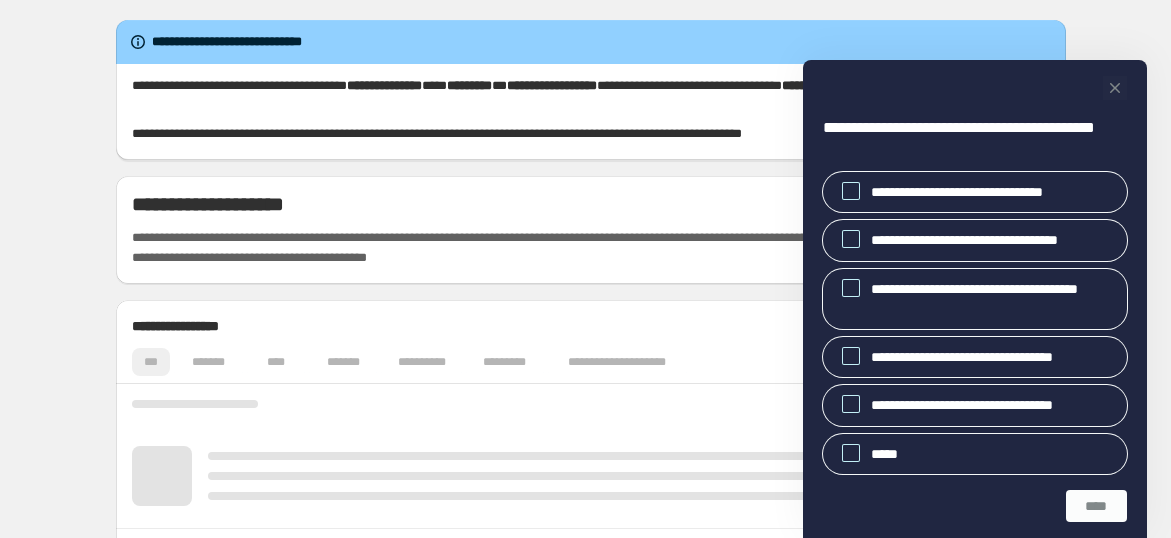 click 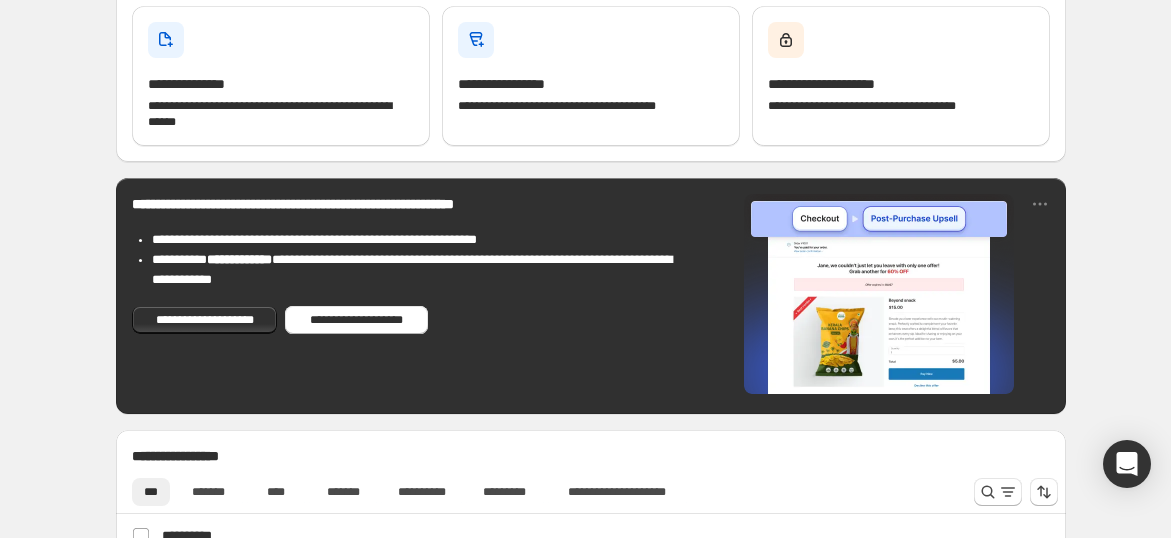 scroll, scrollTop: 428, scrollLeft: 0, axis: vertical 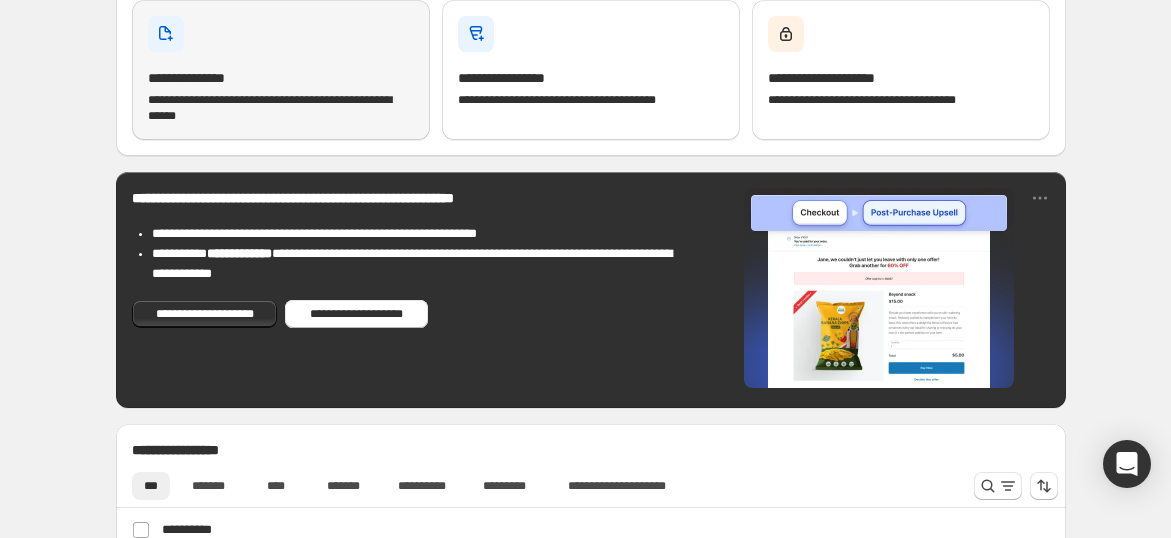 click on "**********" at bounding box center (281, 108) 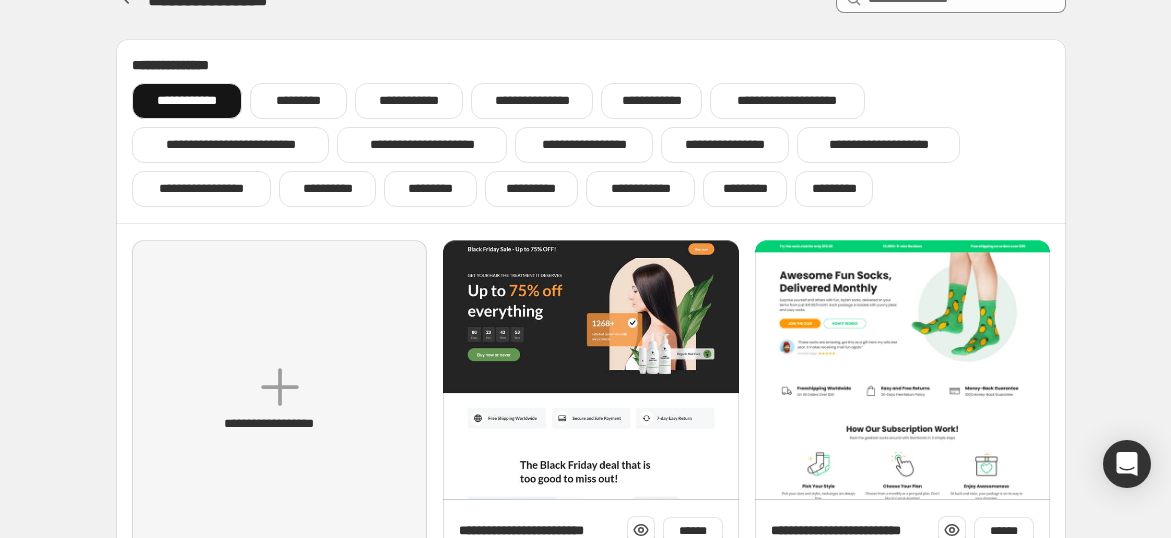 scroll, scrollTop: 42, scrollLeft: 0, axis: vertical 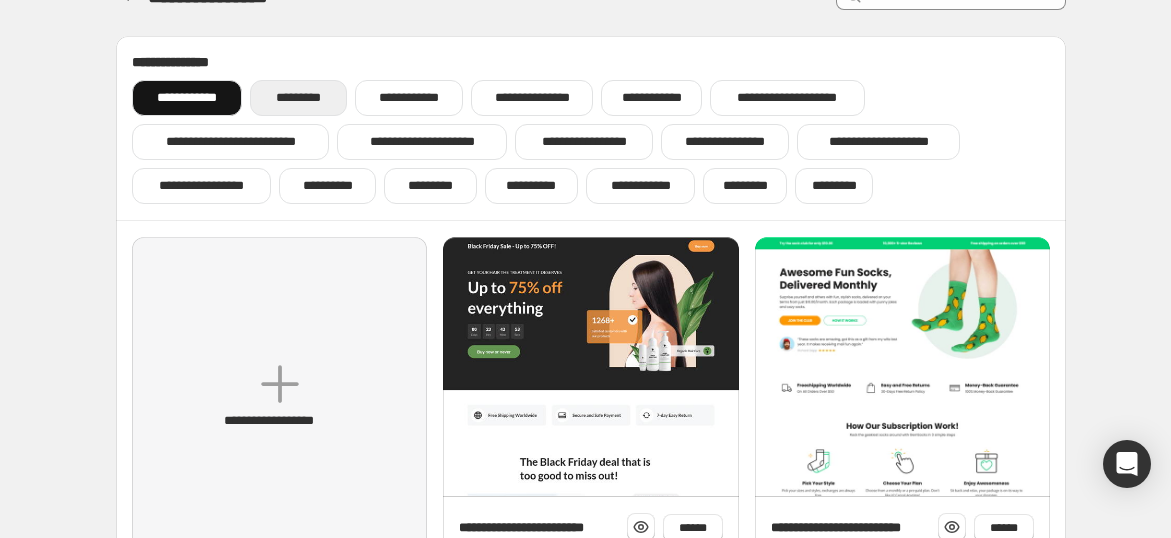 click on "*********" at bounding box center [298, 98] 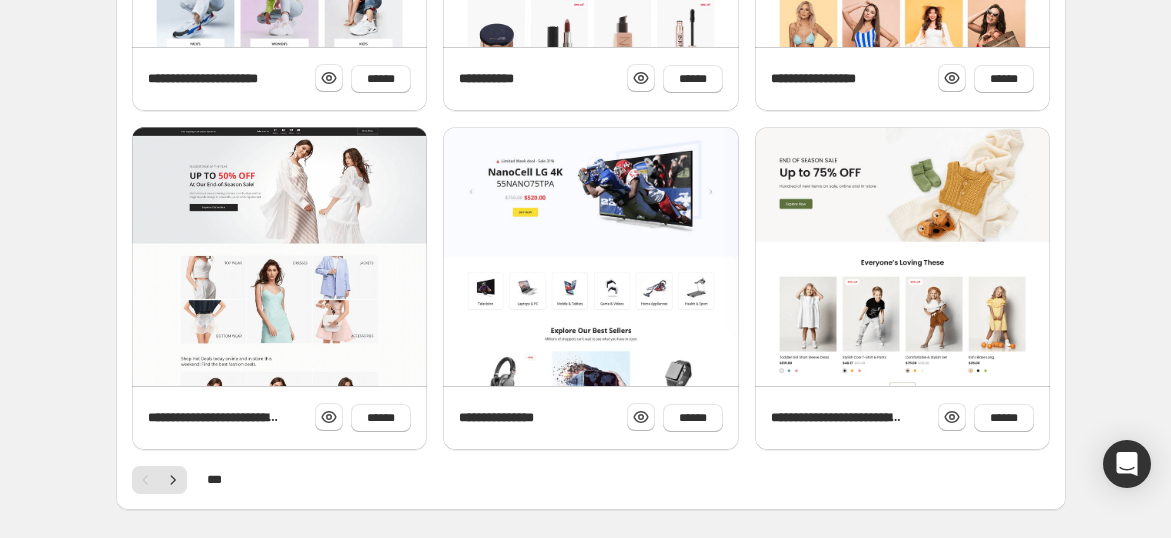 scroll, scrollTop: 902, scrollLeft: 0, axis: vertical 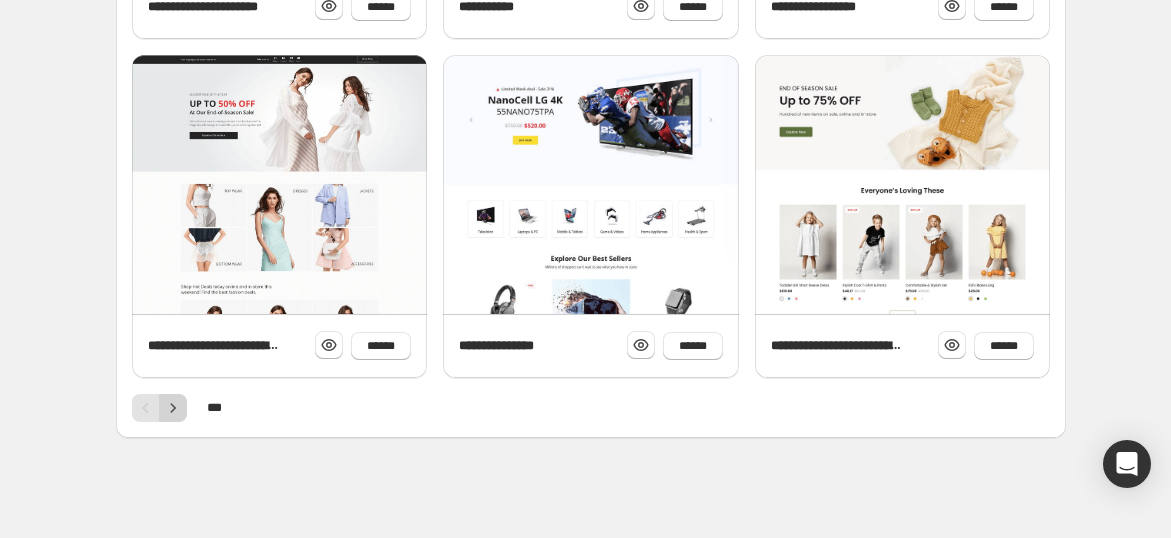 click 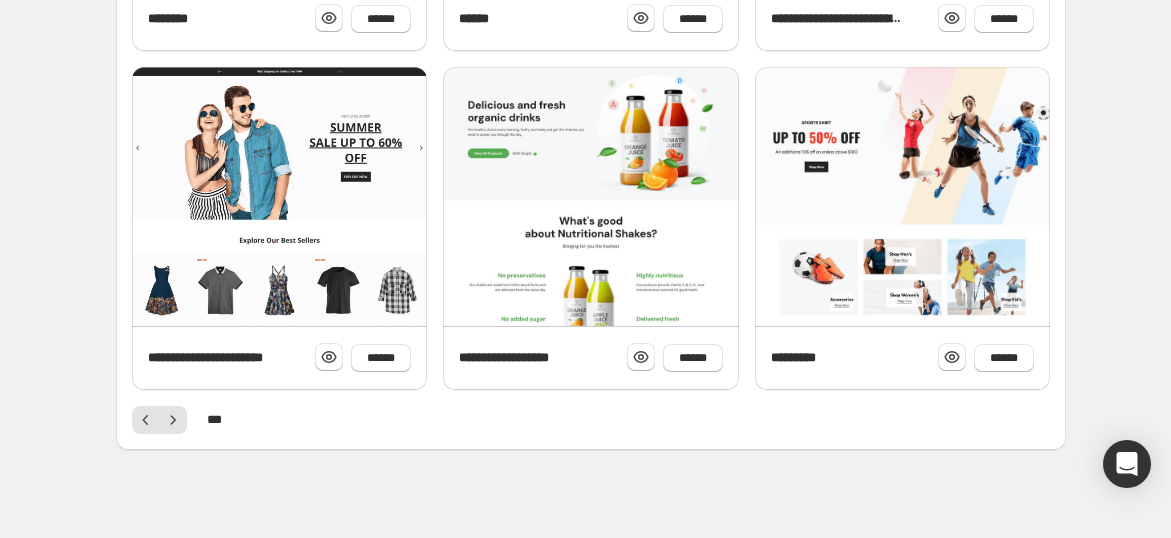 scroll, scrollTop: 892, scrollLeft: 0, axis: vertical 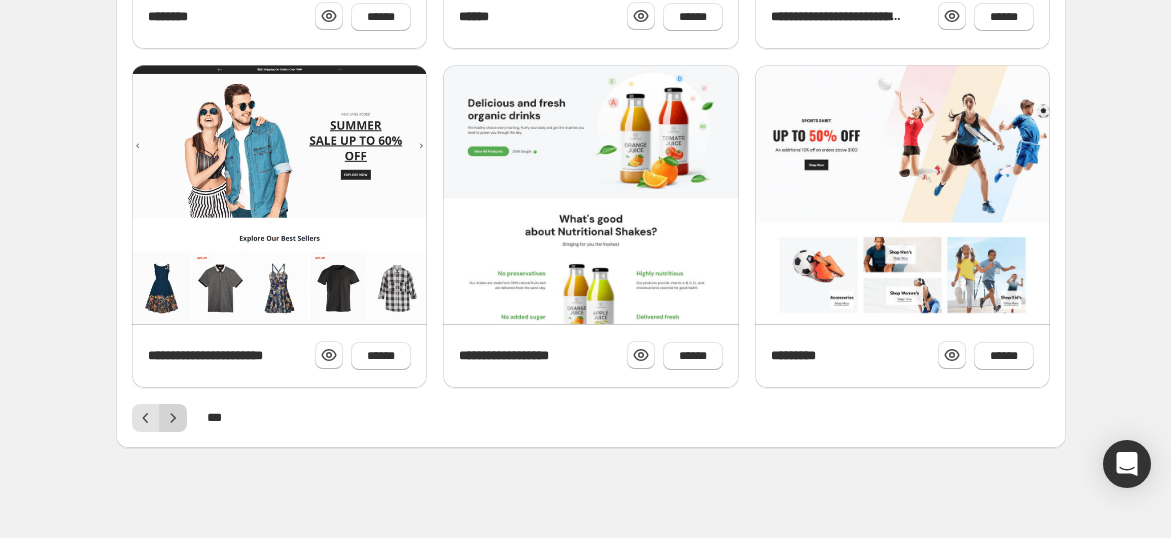 click 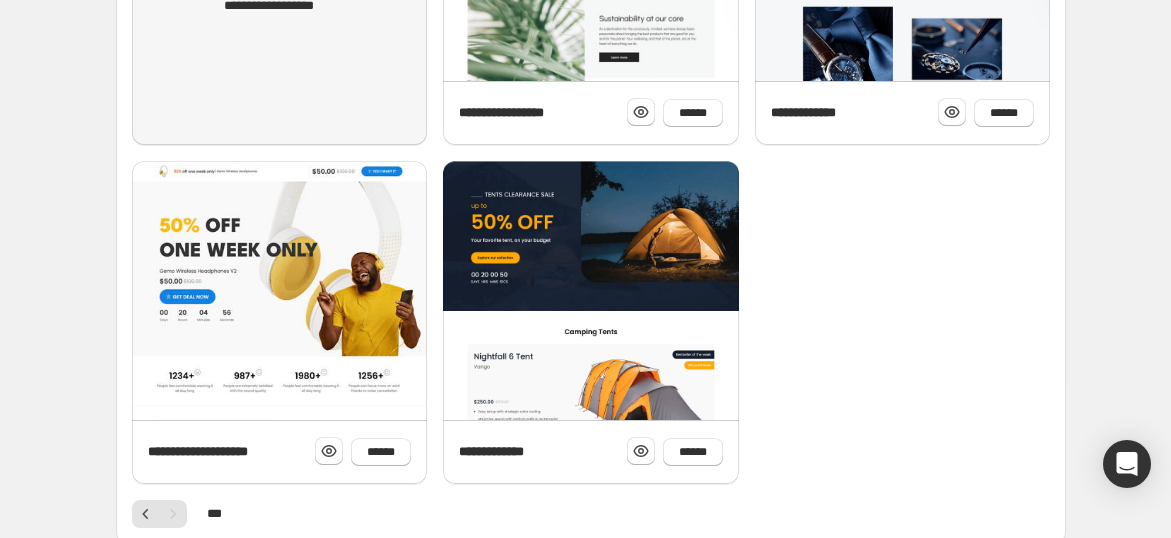 scroll, scrollTop: 562, scrollLeft: 0, axis: vertical 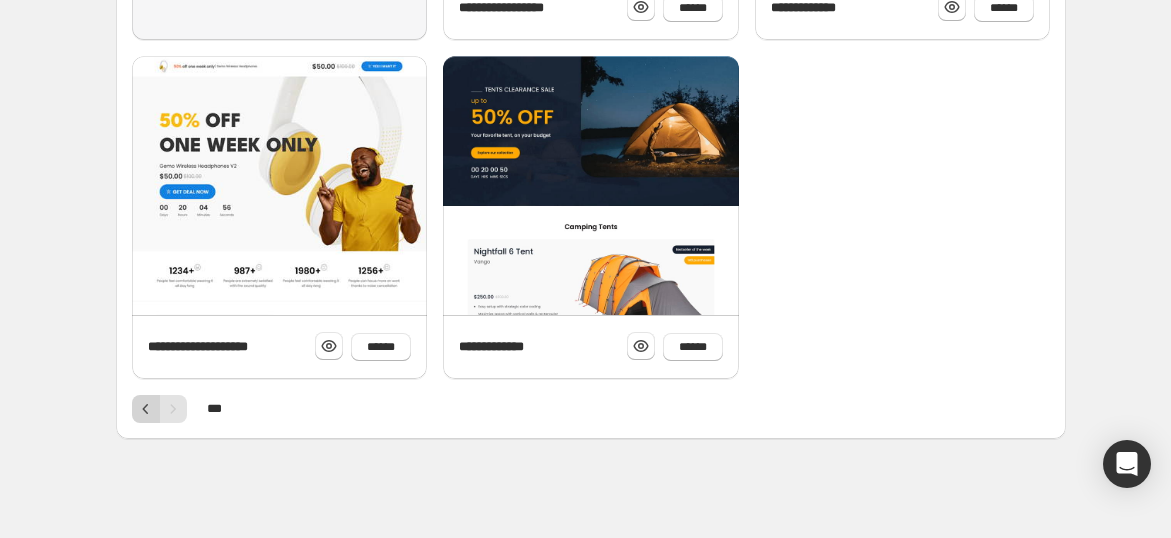 click 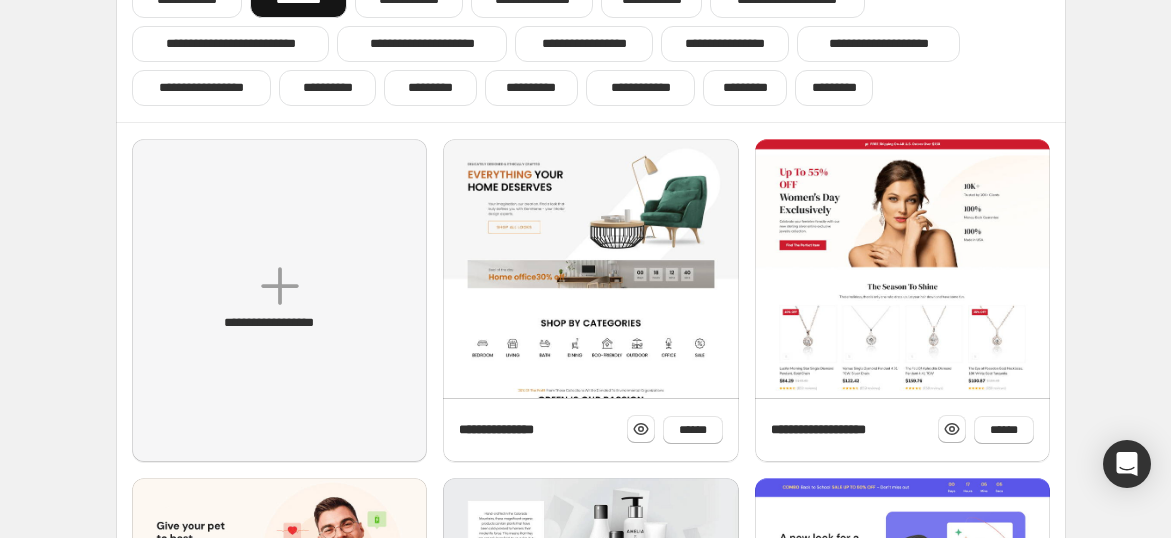 scroll, scrollTop: 0, scrollLeft: 0, axis: both 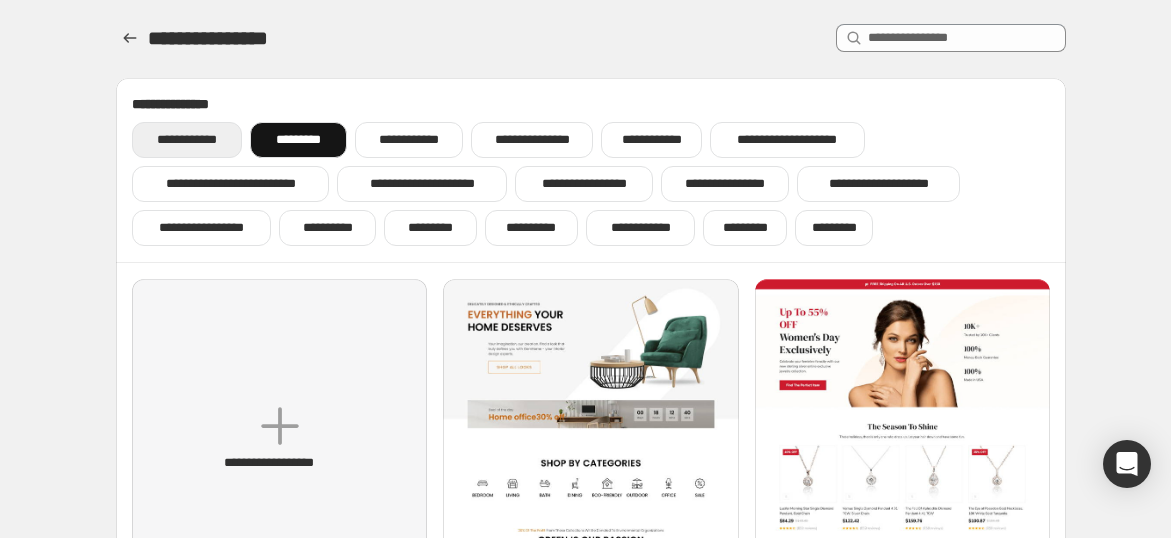 click on "**********" at bounding box center [187, 140] 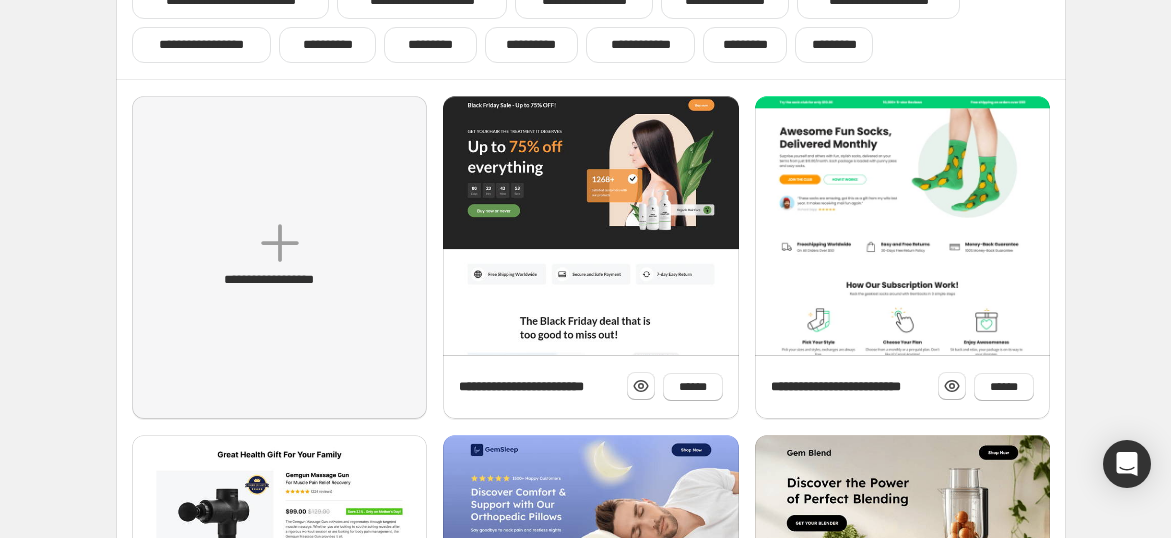 scroll, scrollTop: 182, scrollLeft: 0, axis: vertical 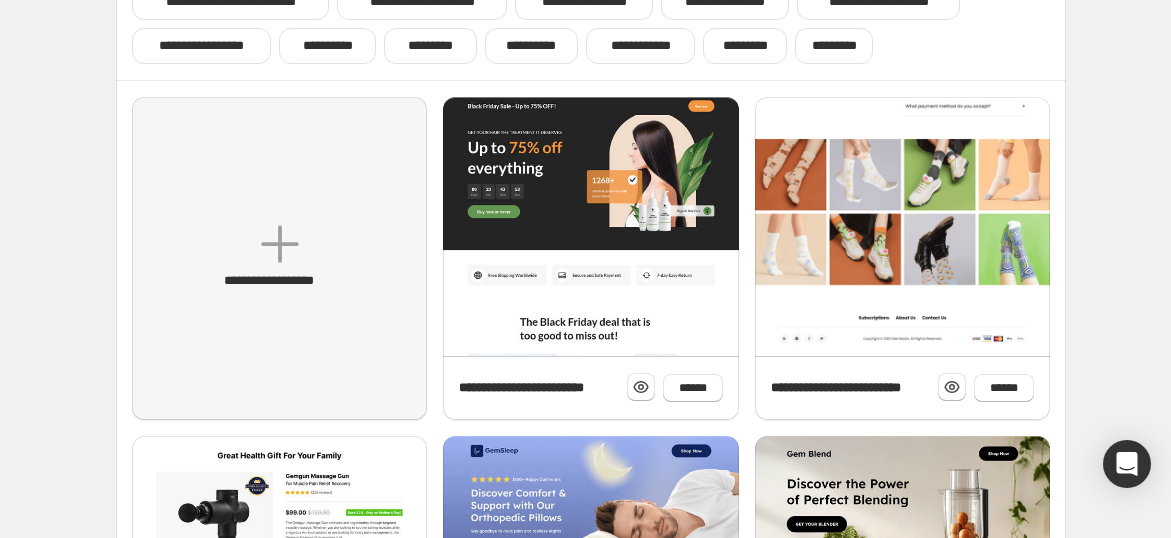 click at bounding box center (902, -334) 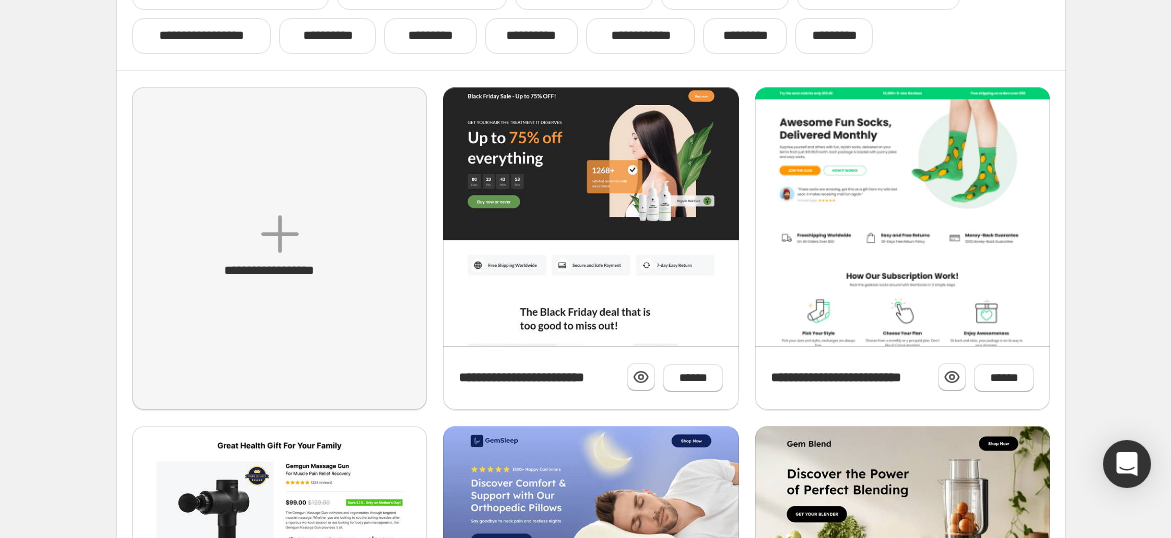 scroll, scrollTop: 0, scrollLeft: 0, axis: both 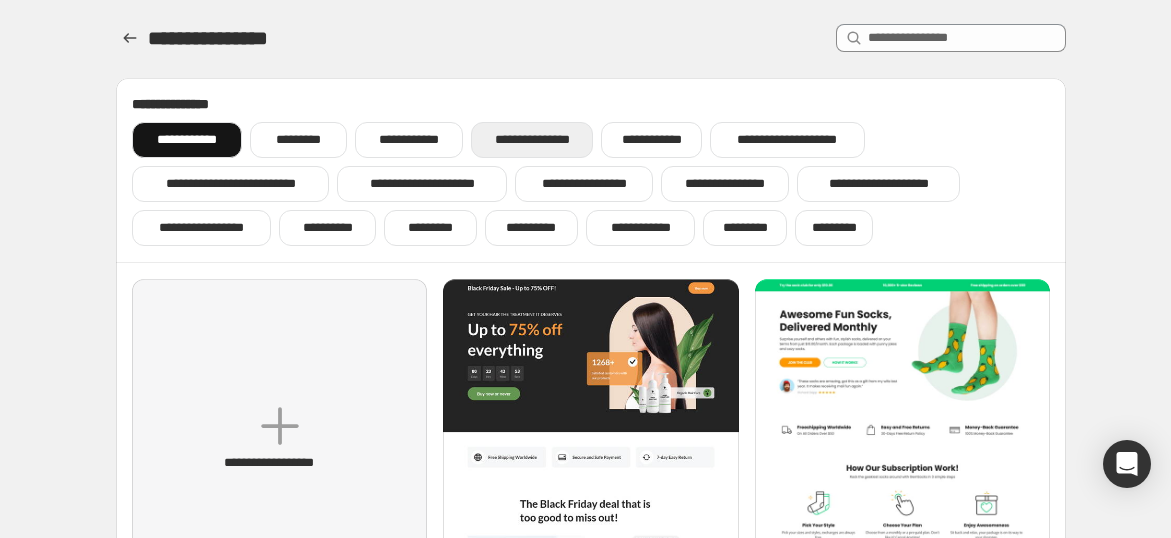 click on "**********" at bounding box center [532, 140] 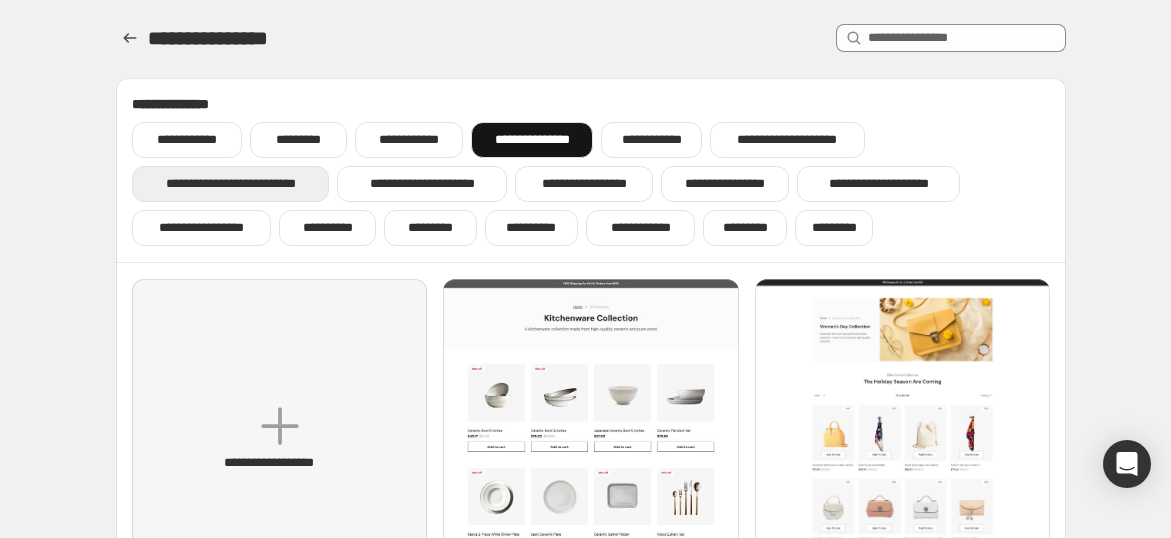 click on "**********" at bounding box center [230, 184] 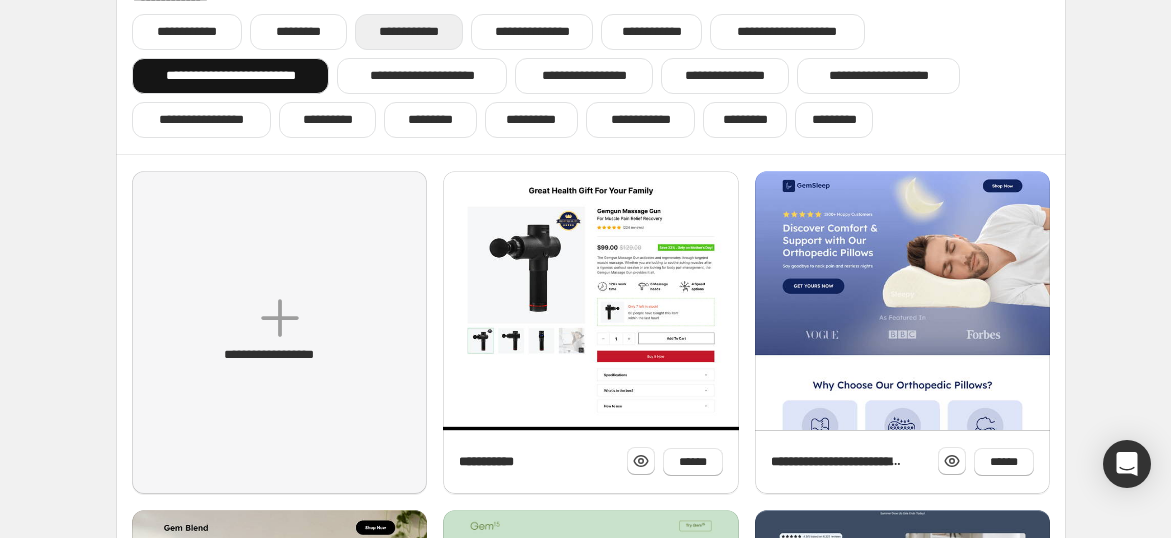 scroll, scrollTop: 126, scrollLeft: 0, axis: vertical 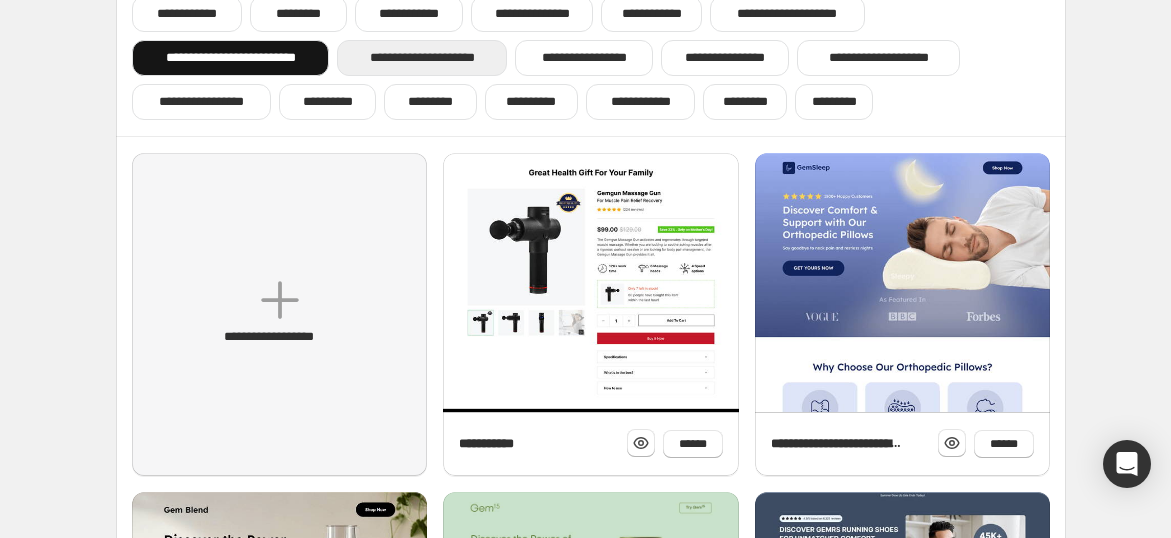 click on "**********" at bounding box center [422, 58] 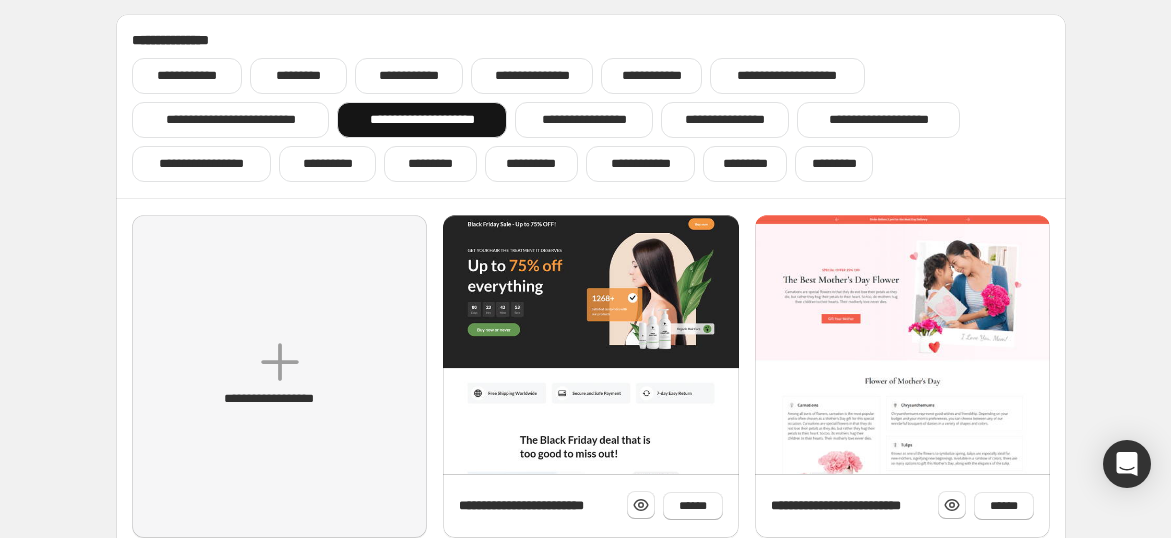 scroll, scrollTop: 63, scrollLeft: 0, axis: vertical 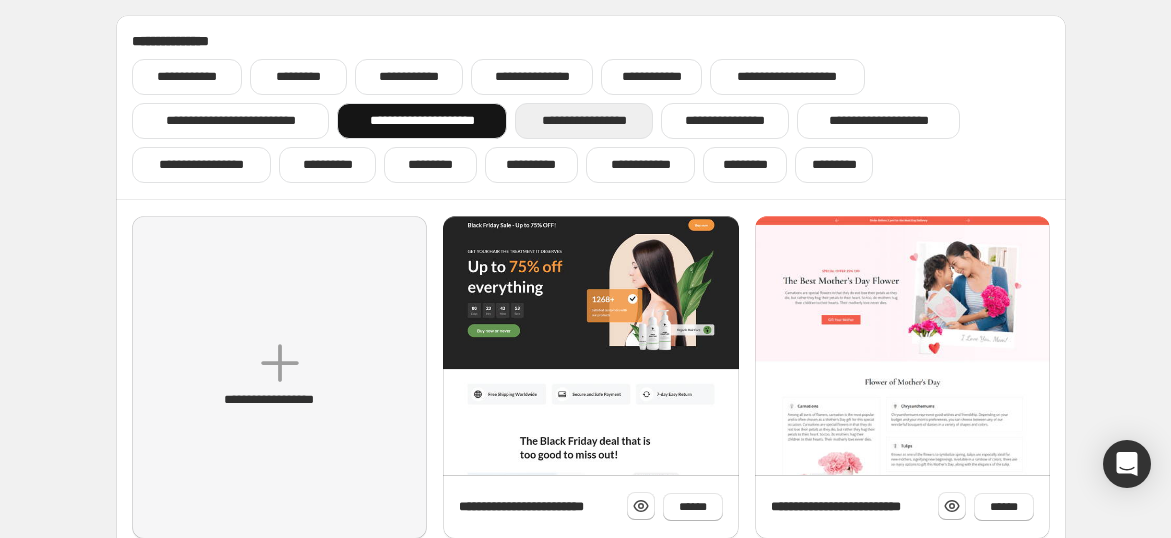 click on "**********" at bounding box center (584, 121) 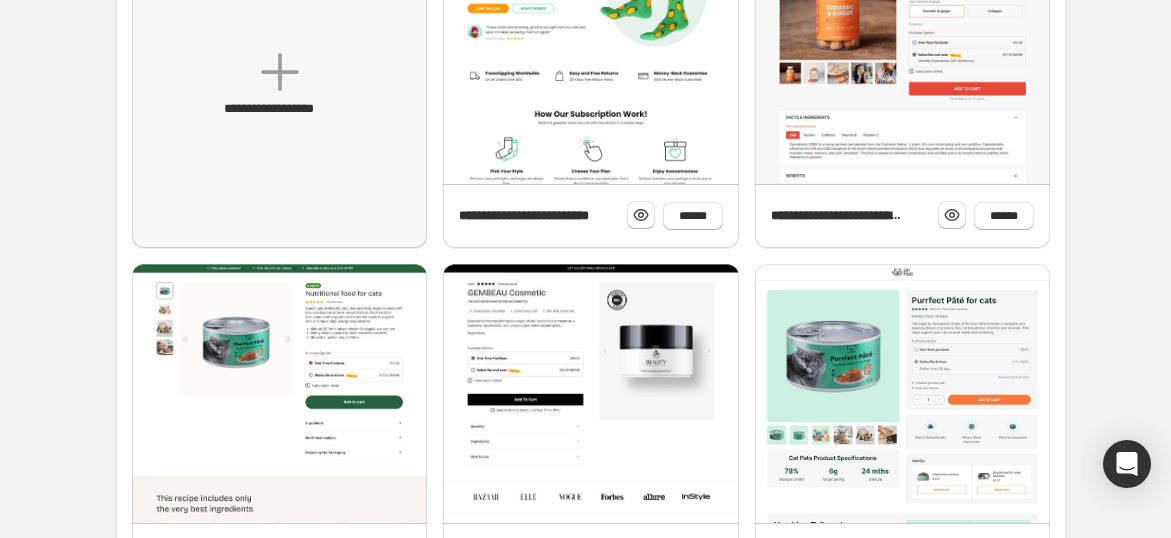 scroll, scrollTop: 0, scrollLeft: 0, axis: both 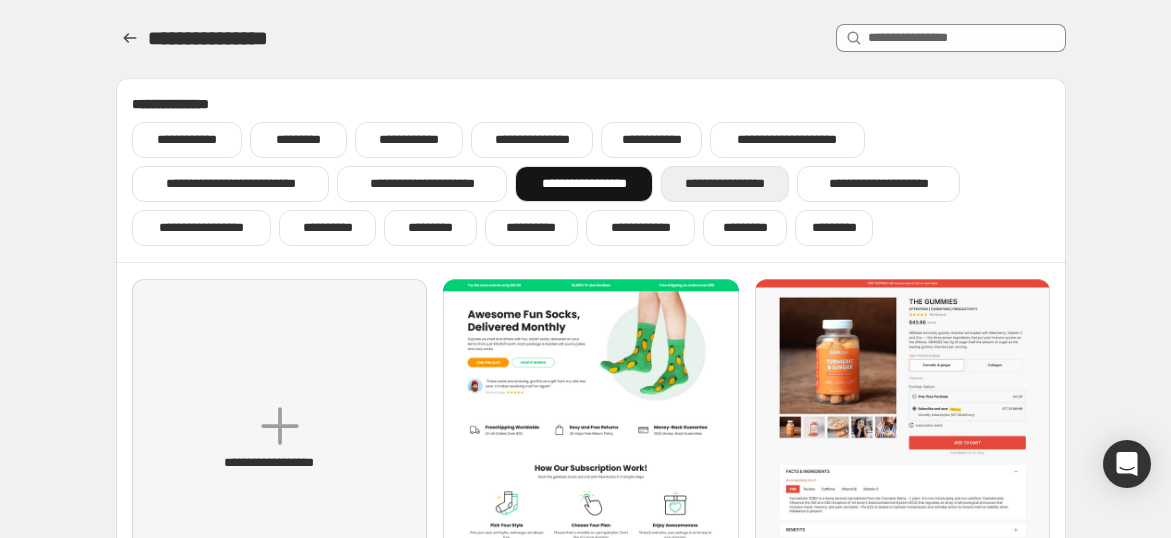 click on "**********" at bounding box center (725, 184) 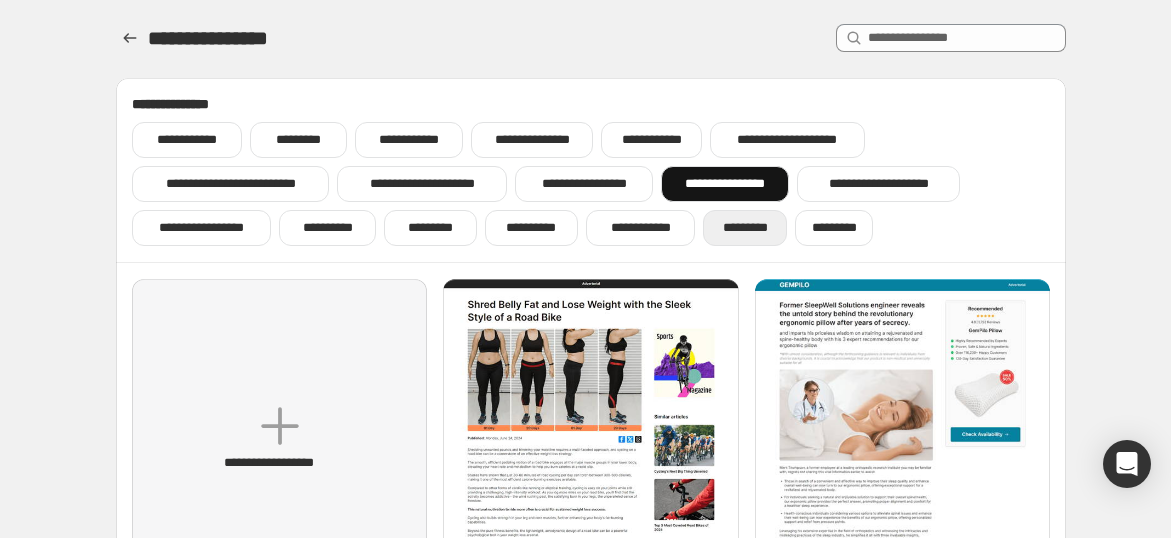 click on "*********" at bounding box center [745, 228] 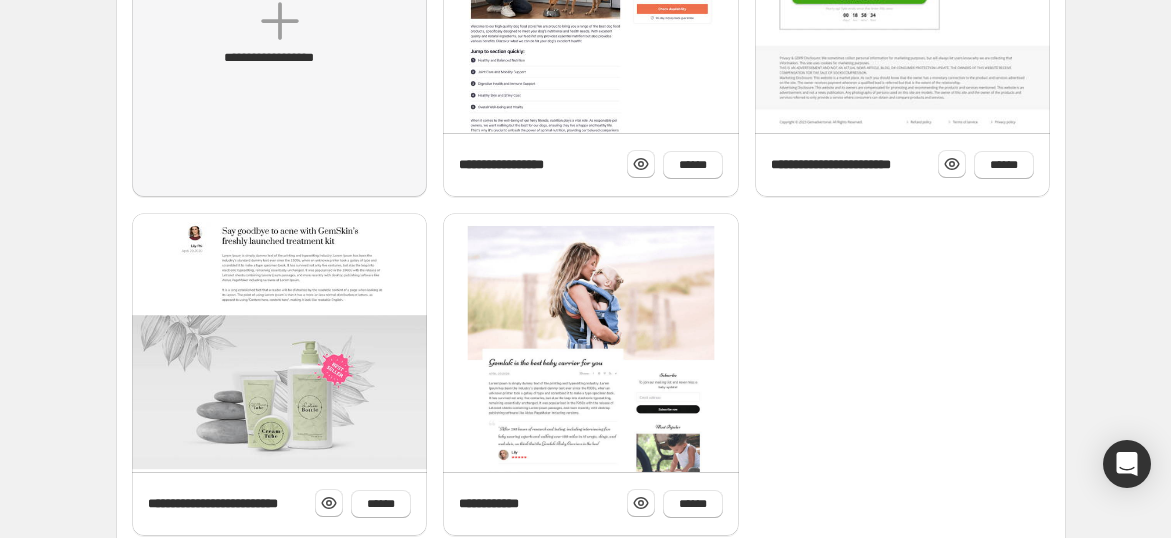 scroll, scrollTop: 114, scrollLeft: 0, axis: vertical 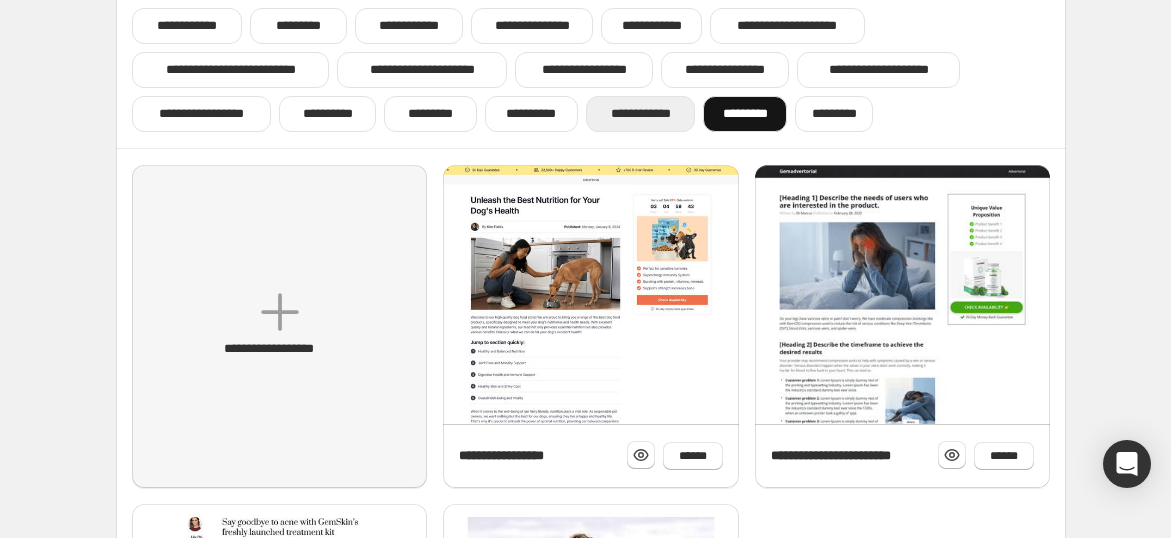 click on "**********" at bounding box center [640, 114] 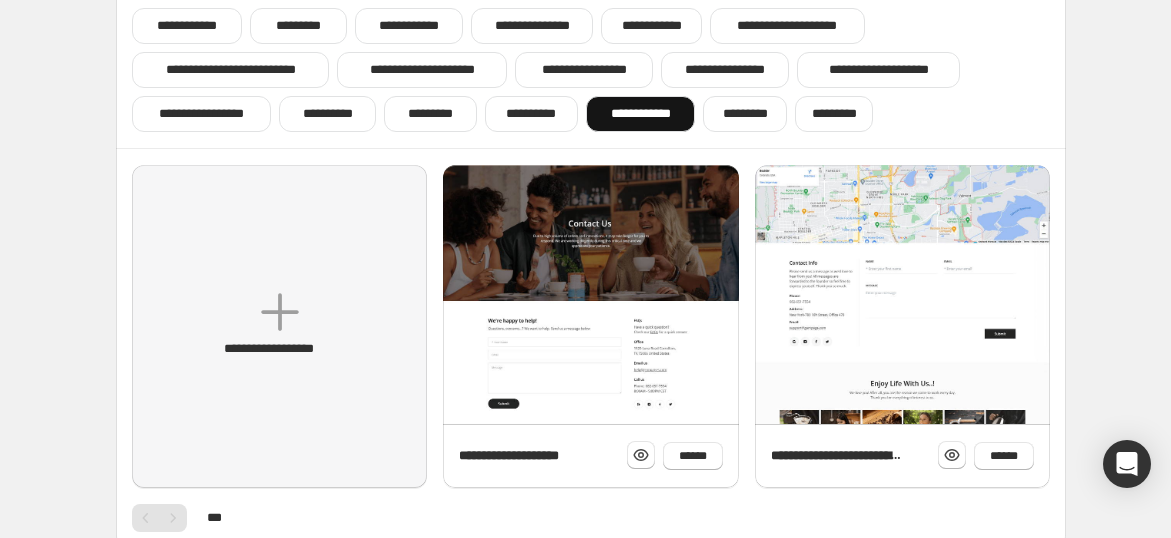 scroll, scrollTop: 223, scrollLeft: 0, axis: vertical 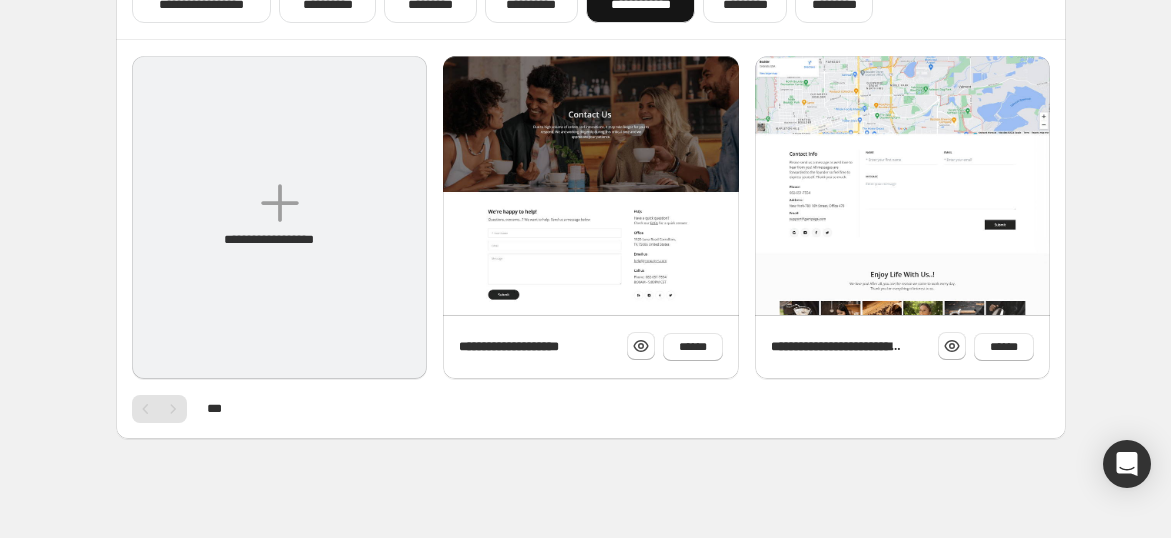 click on "**********" at bounding box center (280, 240) 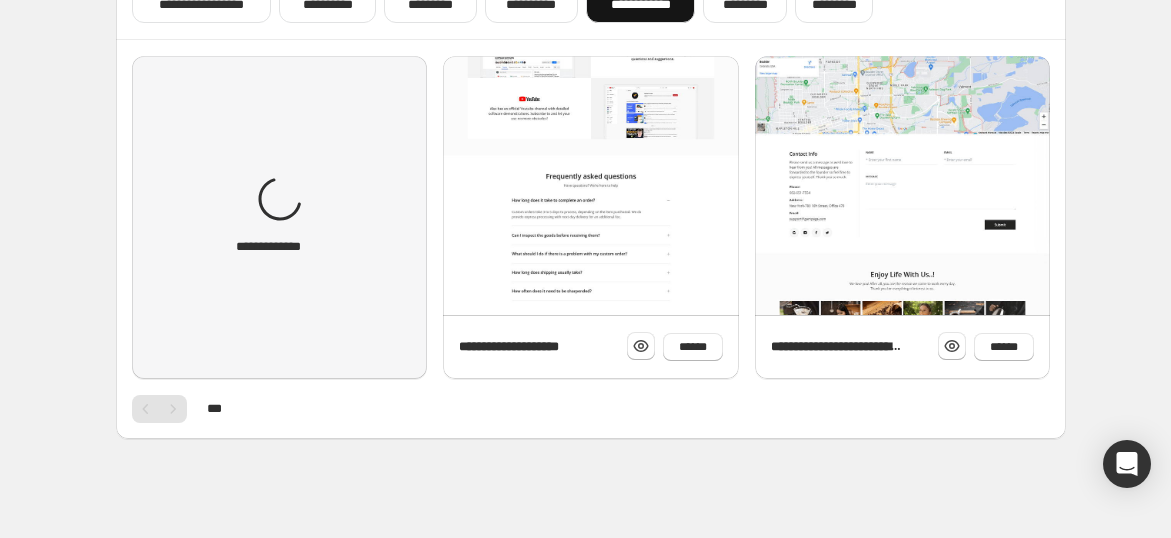 scroll, scrollTop: 89, scrollLeft: 0, axis: vertical 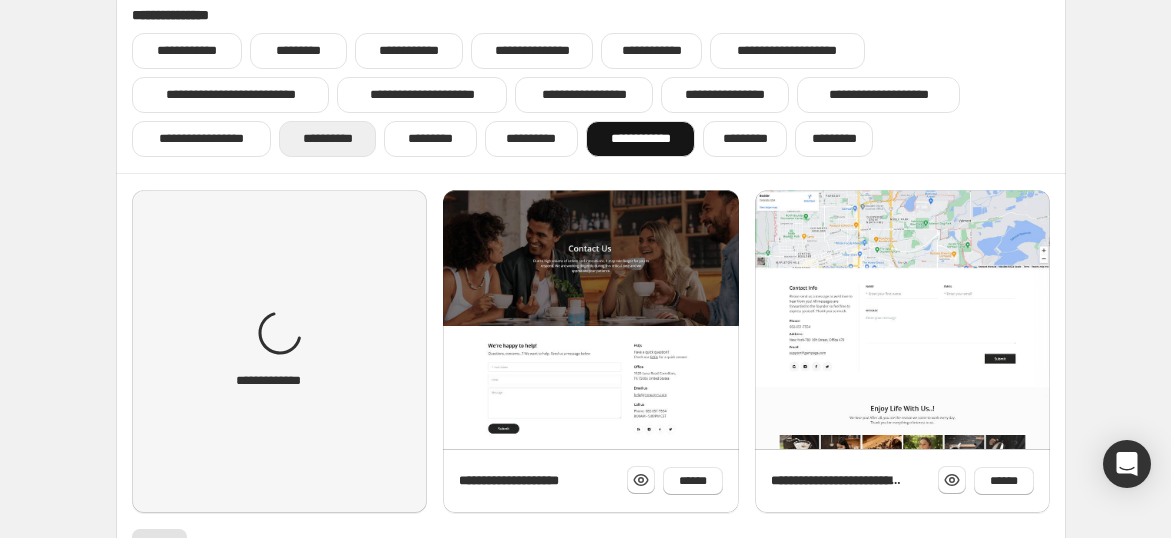 click on "**********" at bounding box center (327, 139) 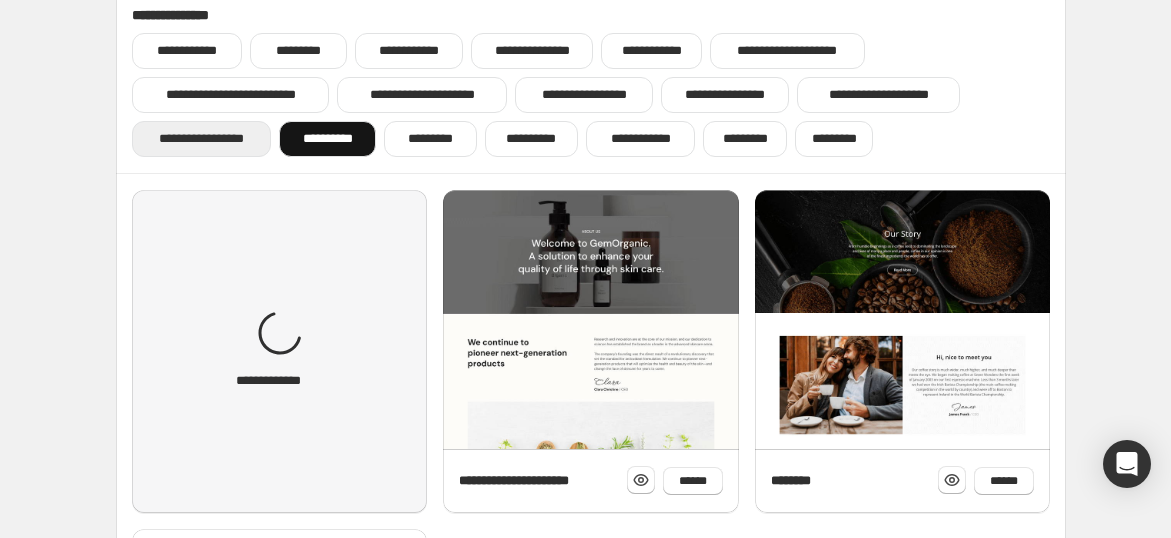 click on "**********" at bounding box center [201, 139] 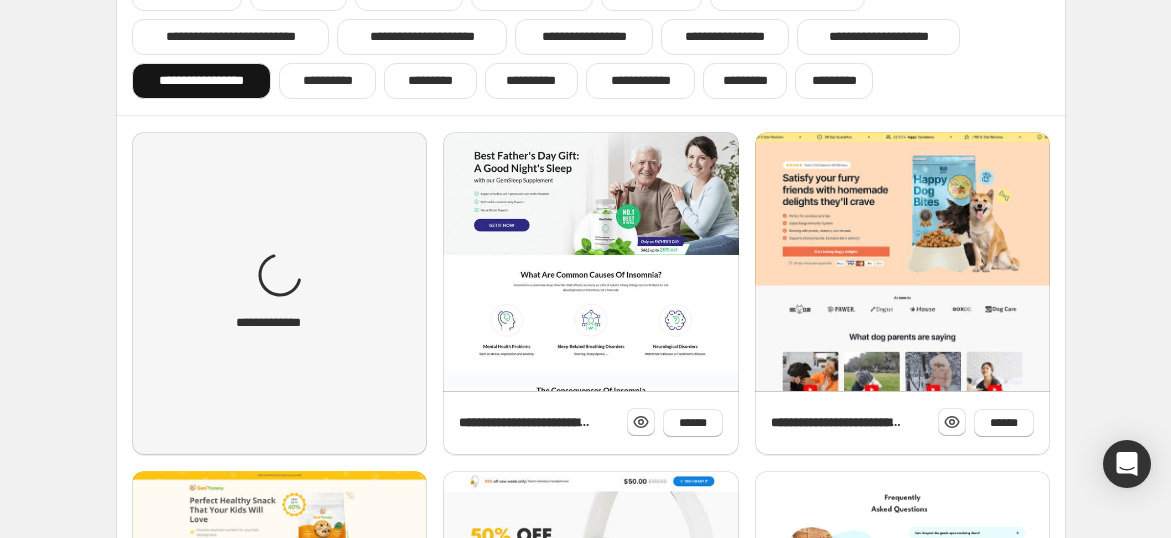 scroll, scrollTop: 110, scrollLeft: 0, axis: vertical 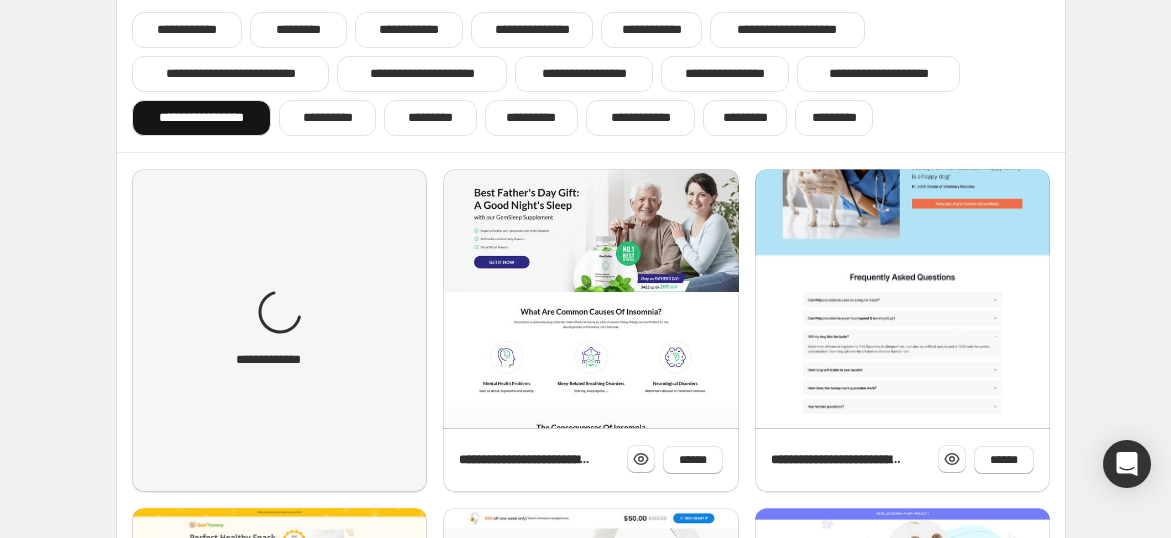 click at bounding box center [902, -291] 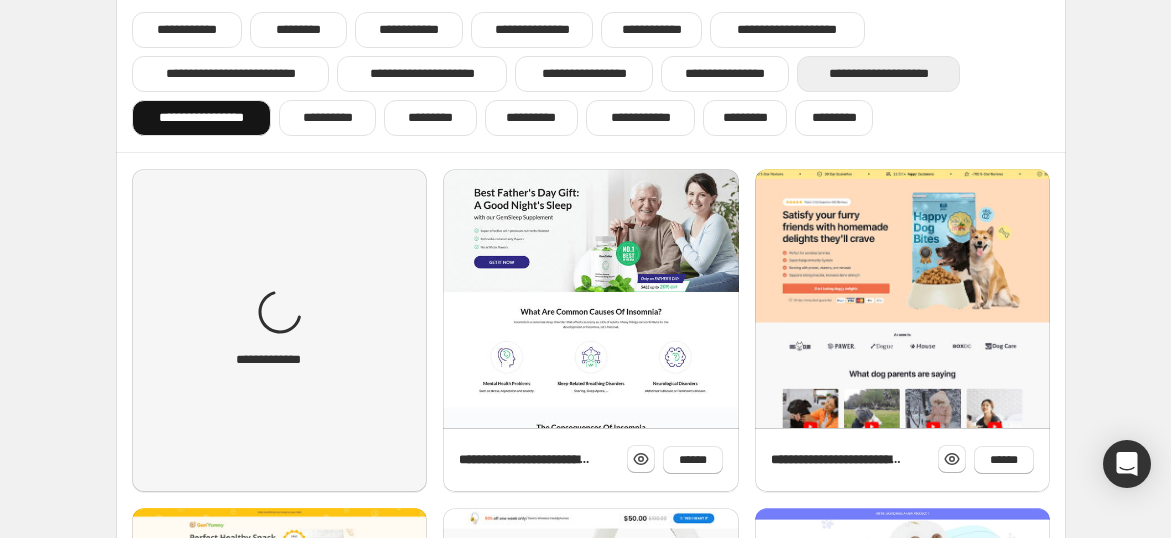 click on "**********" at bounding box center (878, 74) 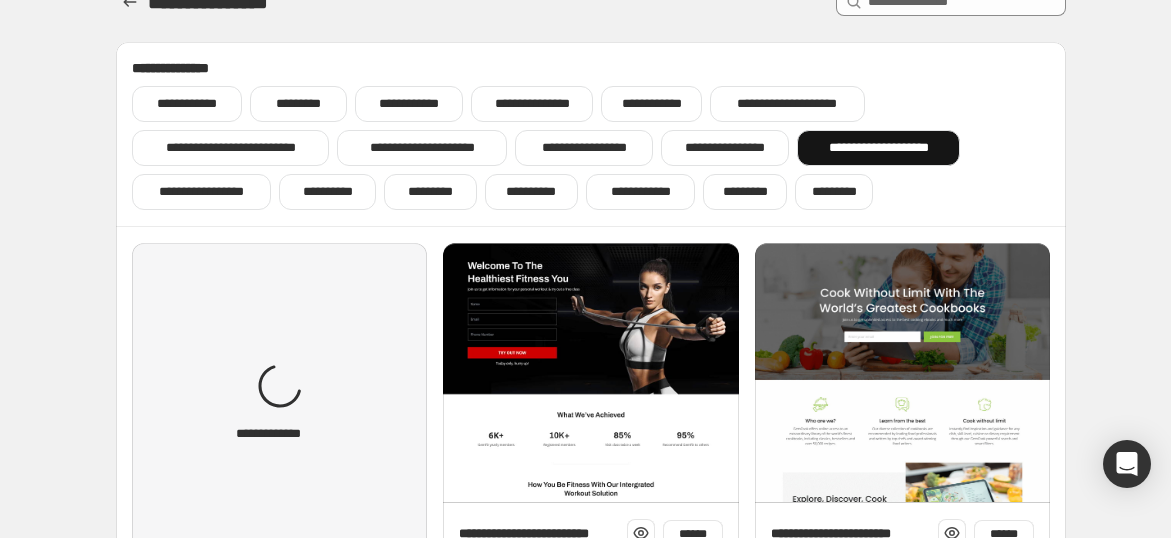 scroll, scrollTop: 0, scrollLeft: 0, axis: both 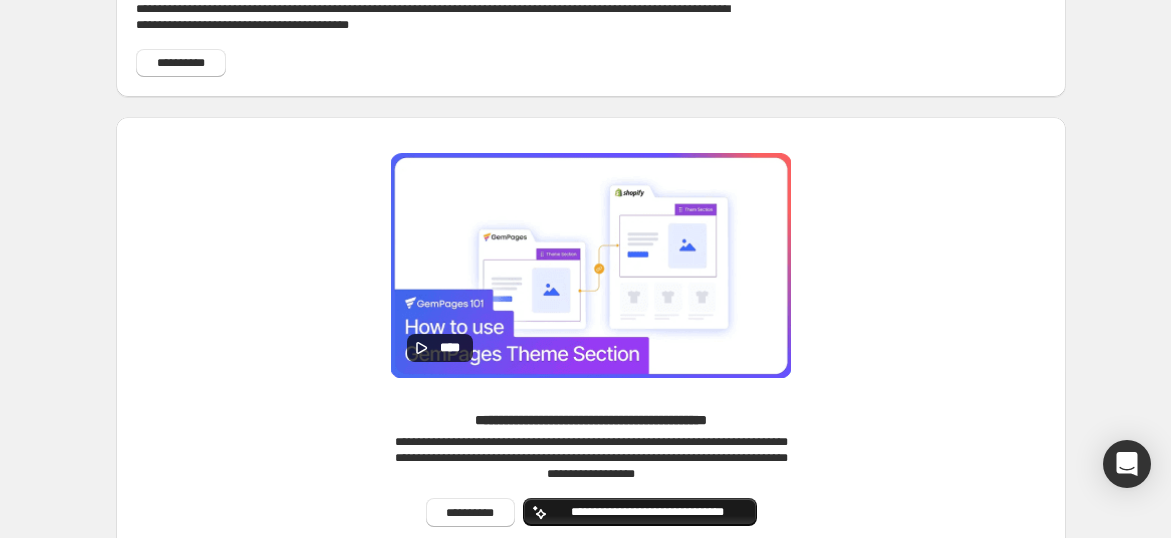 click on "**********" at bounding box center [648, 512] 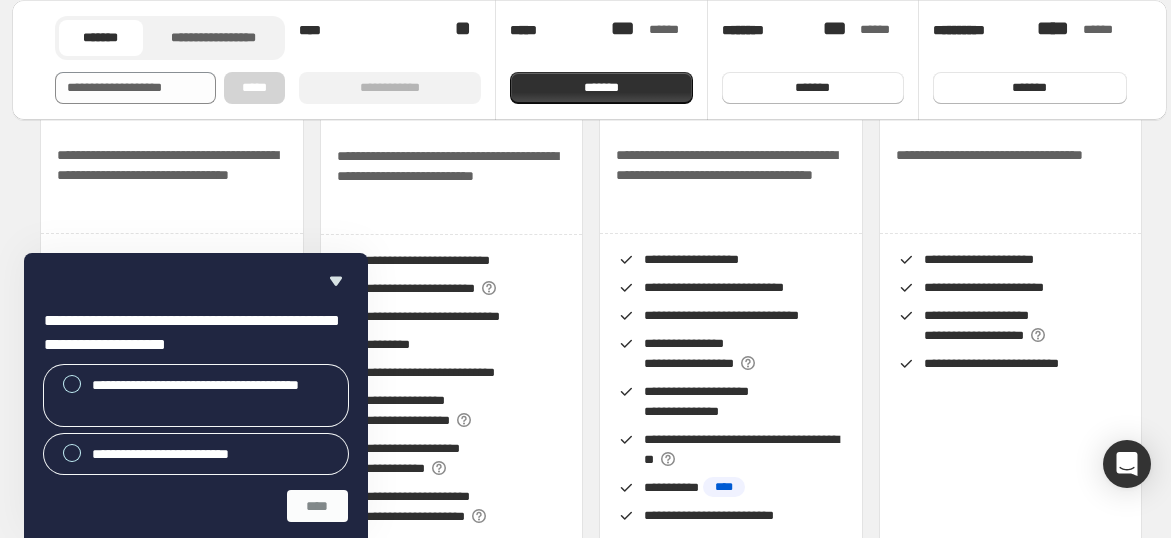 scroll, scrollTop: 0, scrollLeft: 0, axis: both 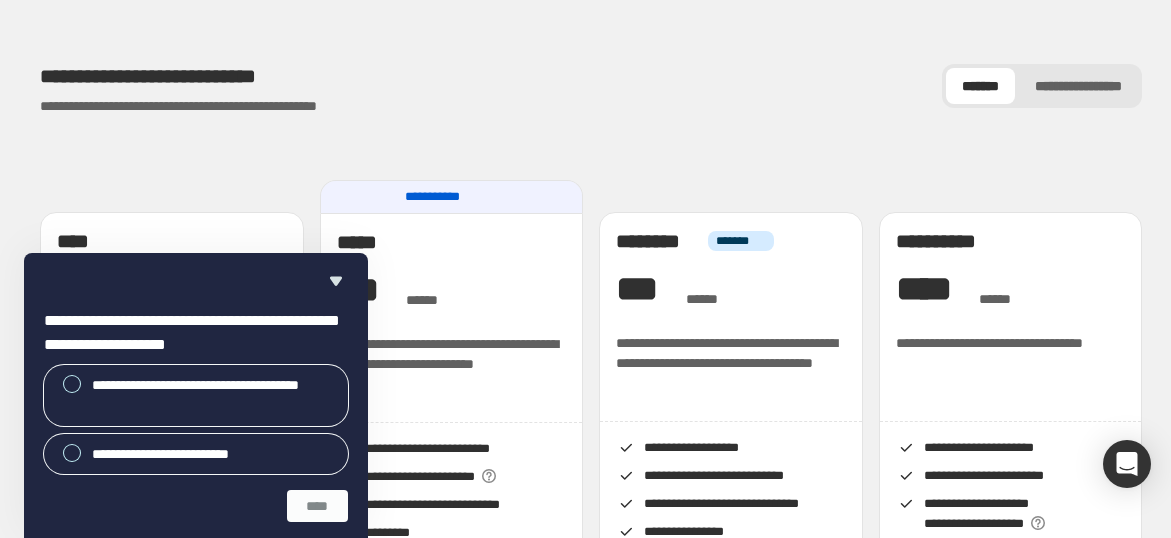 click on "**********" at bounding box center (591, 2133) 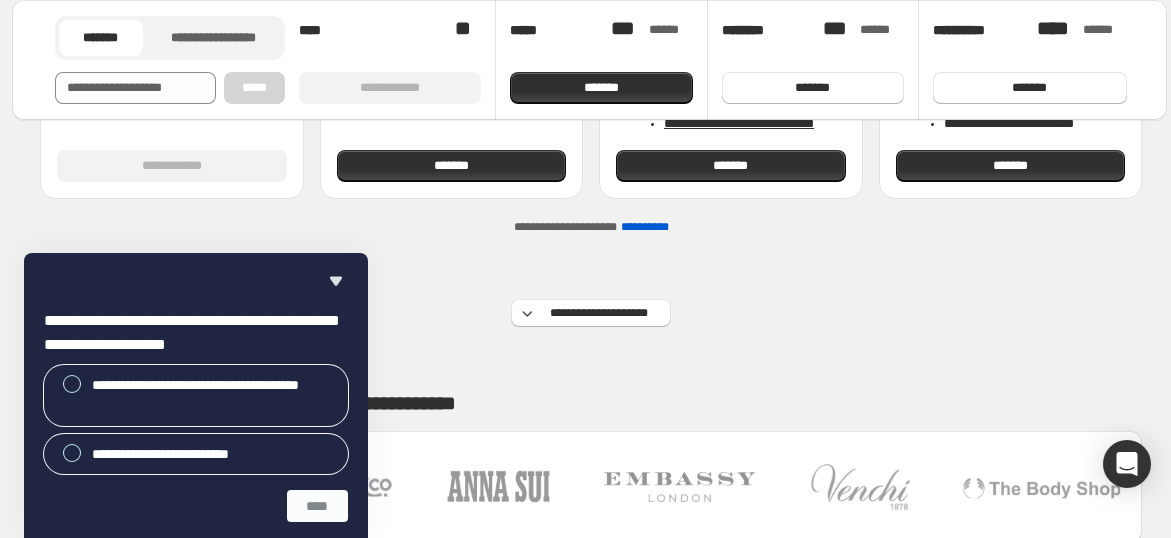 scroll, scrollTop: 726, scrollLeft: 0, axis: vertical 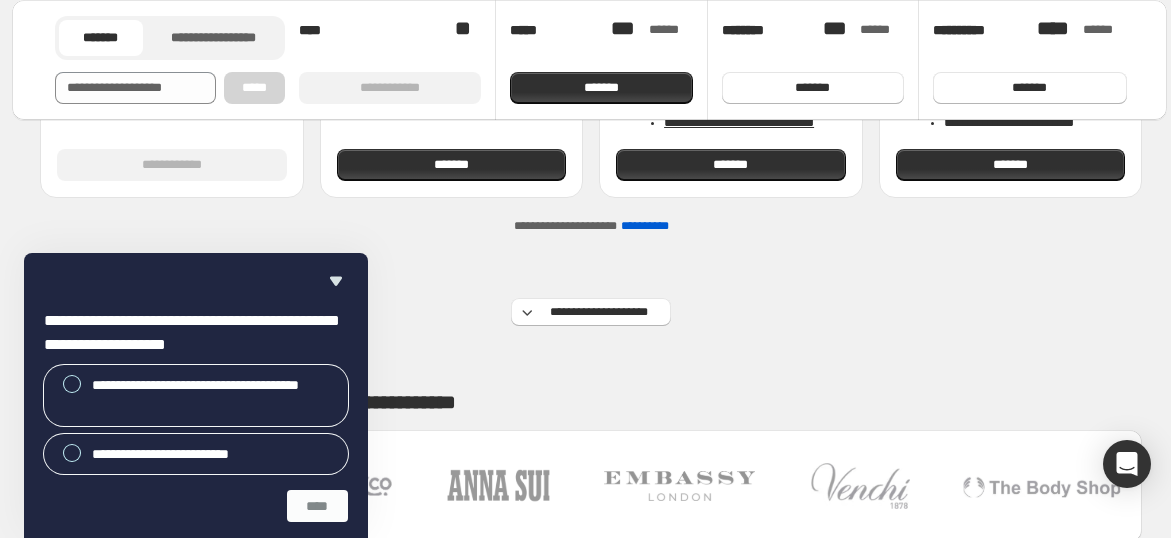 click on "**********" at bounding box center (196, 395) 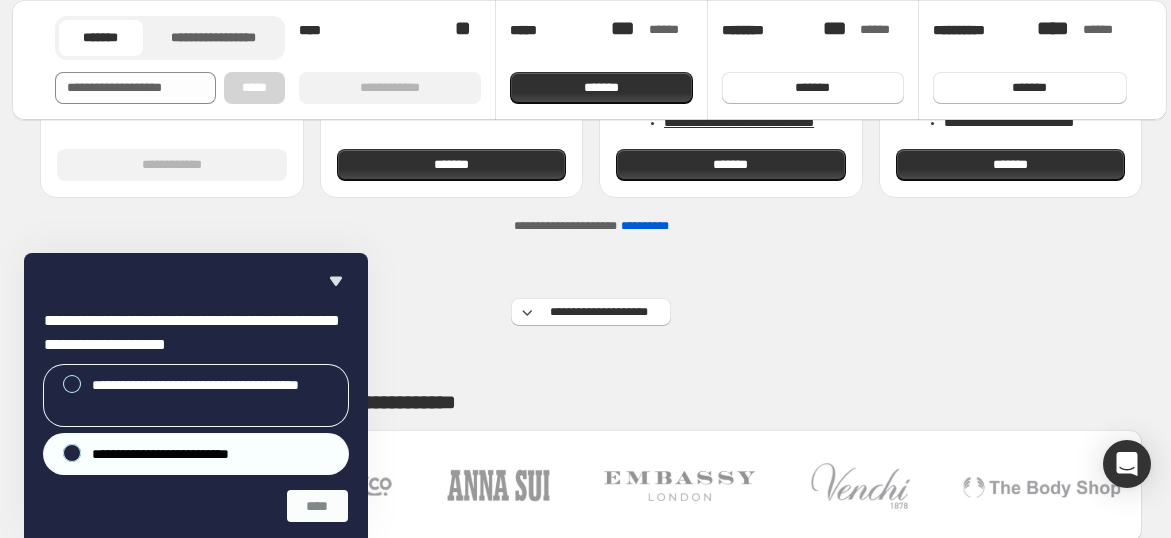 click on "**********" at bounding box center [179, 454] 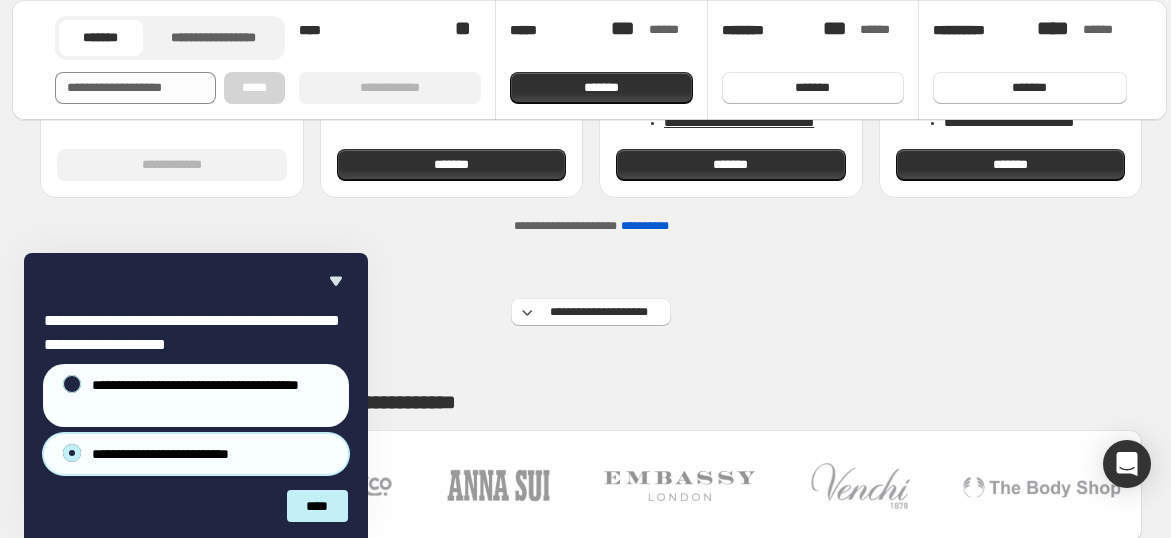click on "**********" at bounding box center [212, 395] 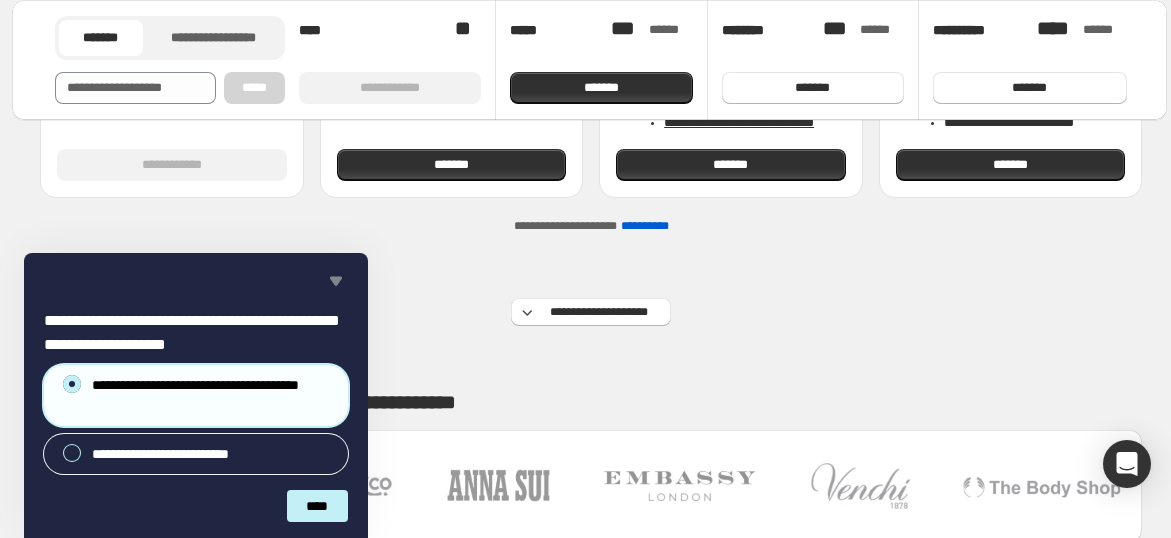 click 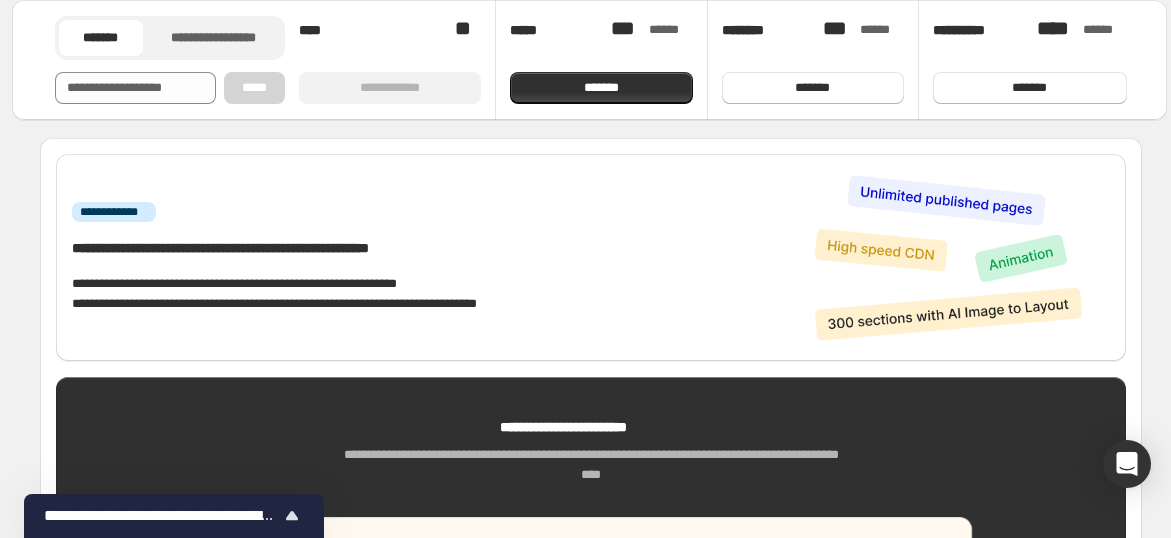 scroll, scrollTop: 1255, scrollLeft: 0, axis: vertical 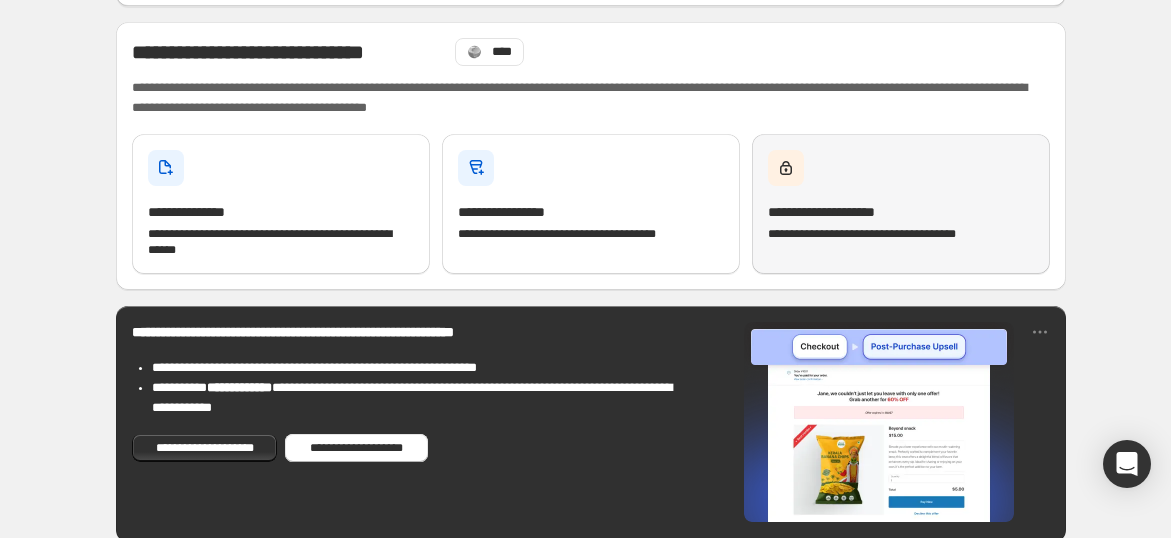 click on "**********" at bounding box center (901, 204) 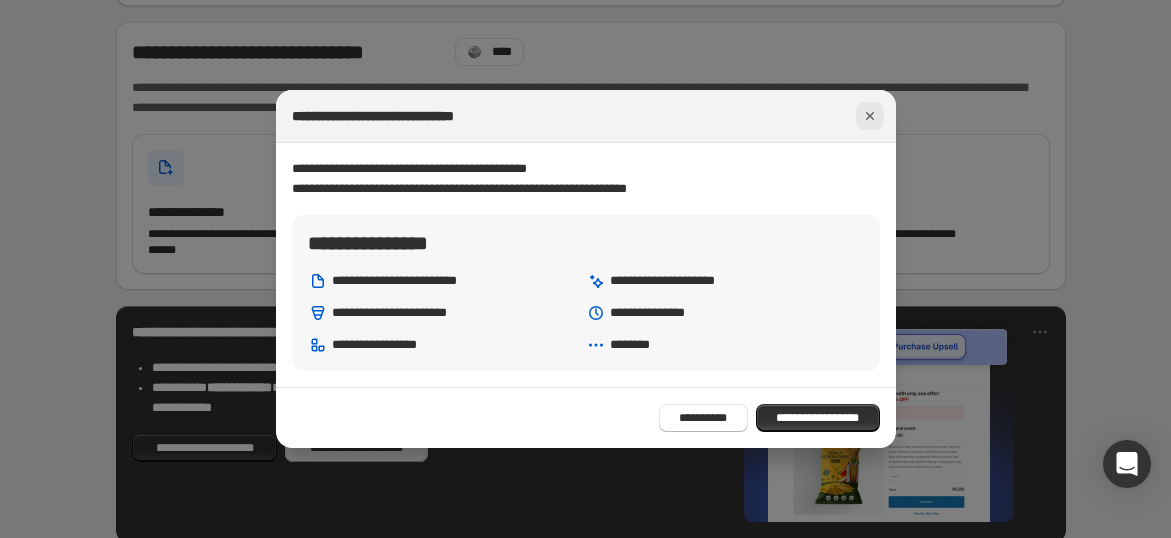 click 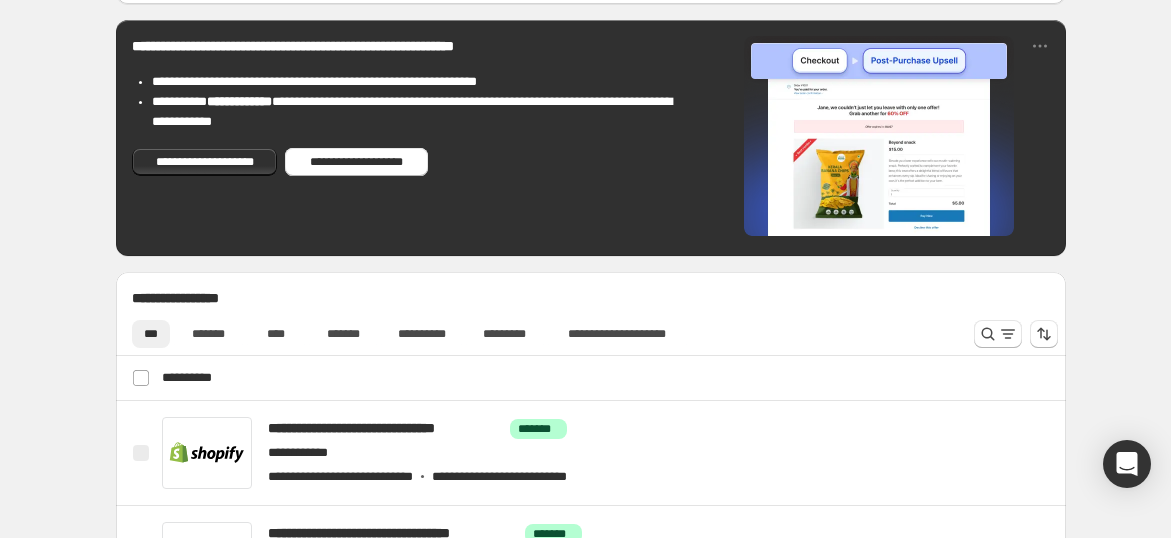 scroll, scrollTop: 551, scrollLeft: 0, axis: vertical 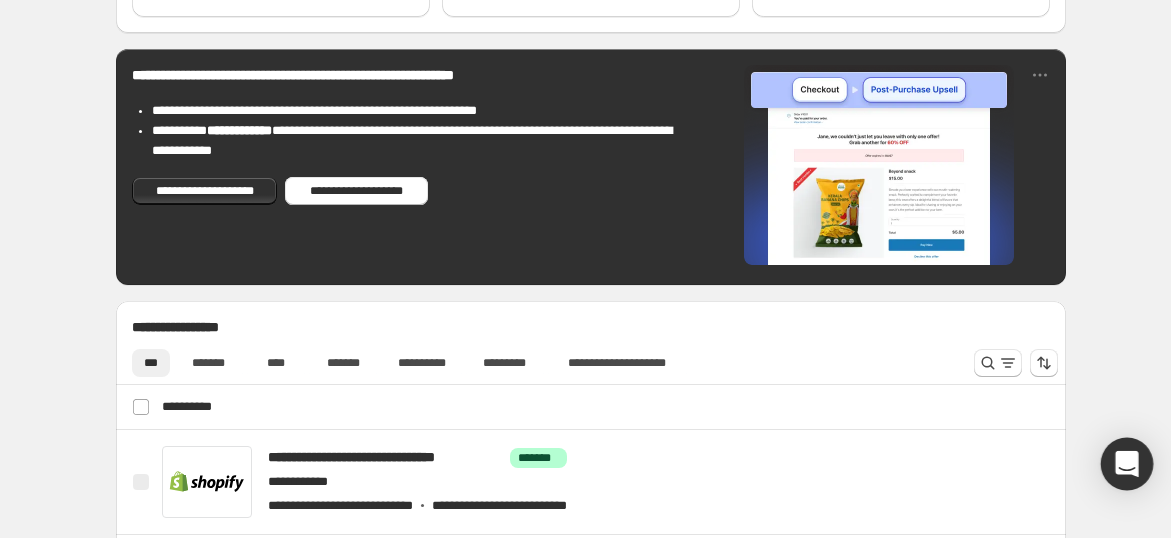 click on "**********" at bounding box center [591, -282] 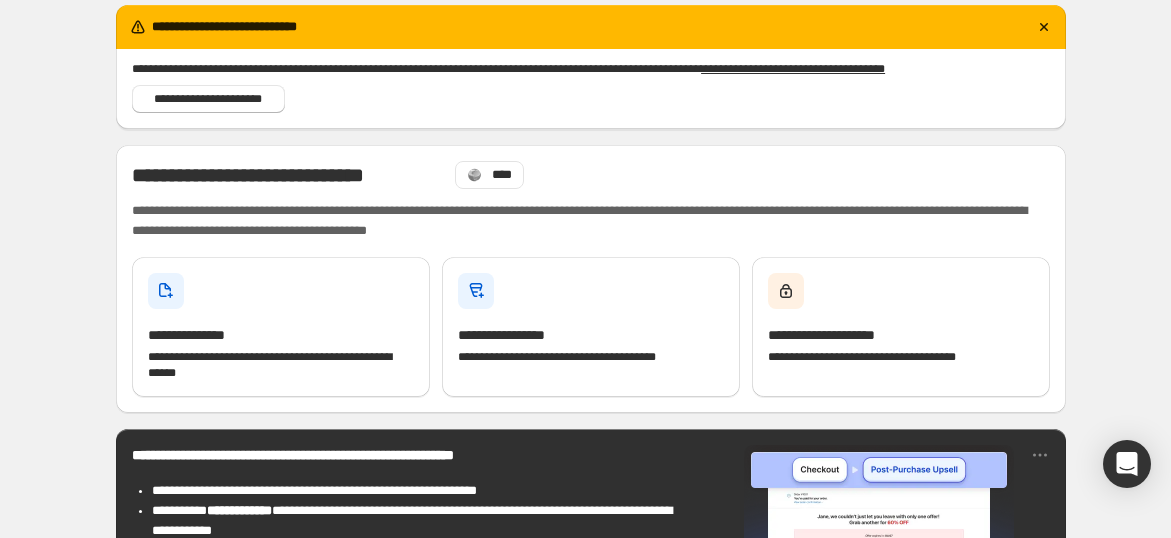 scroll, scrollTop: 165, scrollLeft: 0, axis: vertical 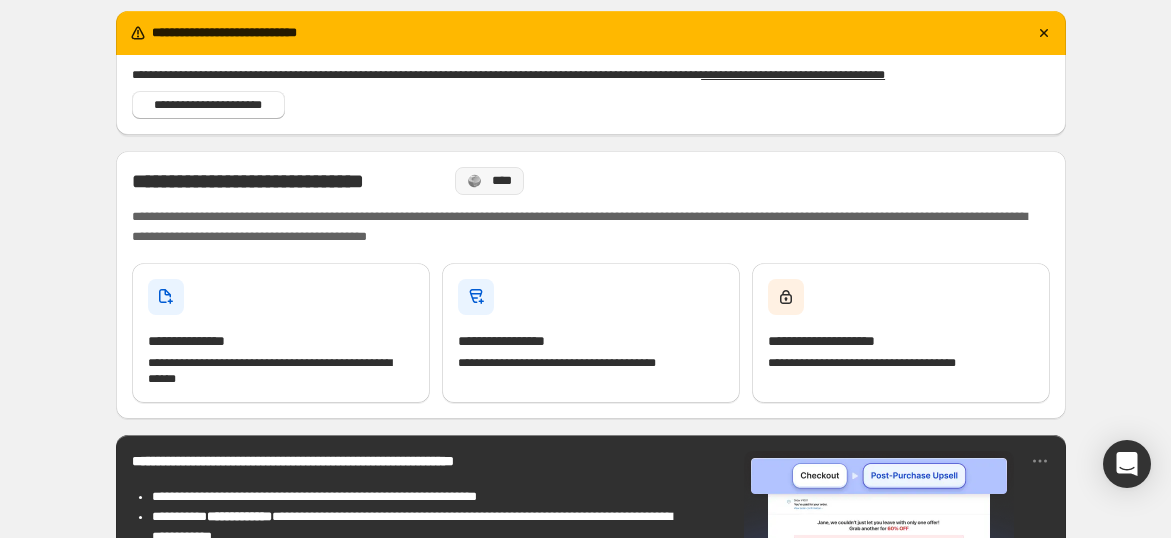 click on "****" at bounding box center (501, 181) 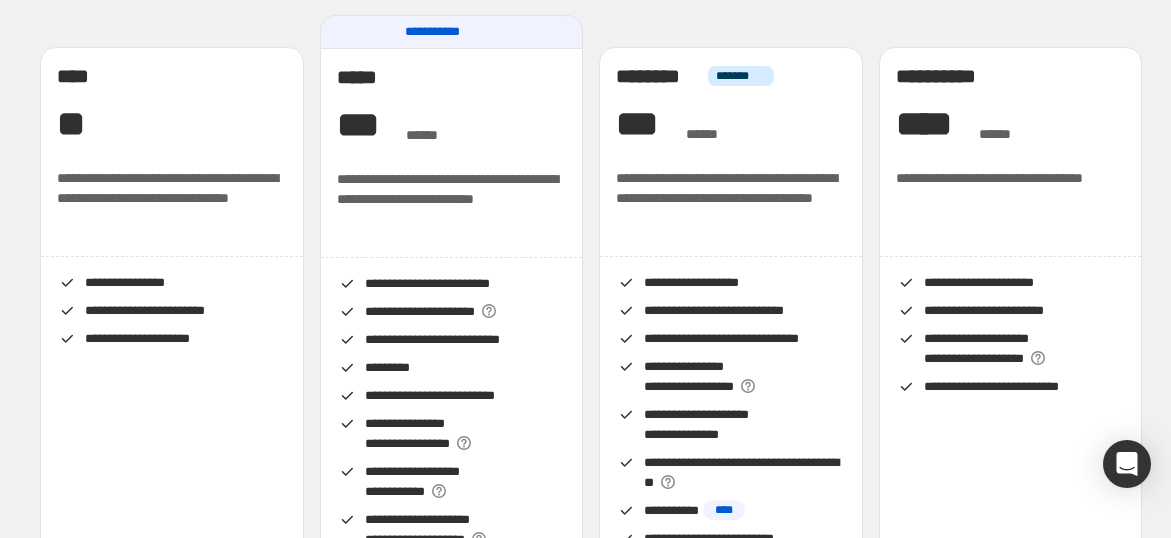 click on "**********" at bounding box center [451, 32] 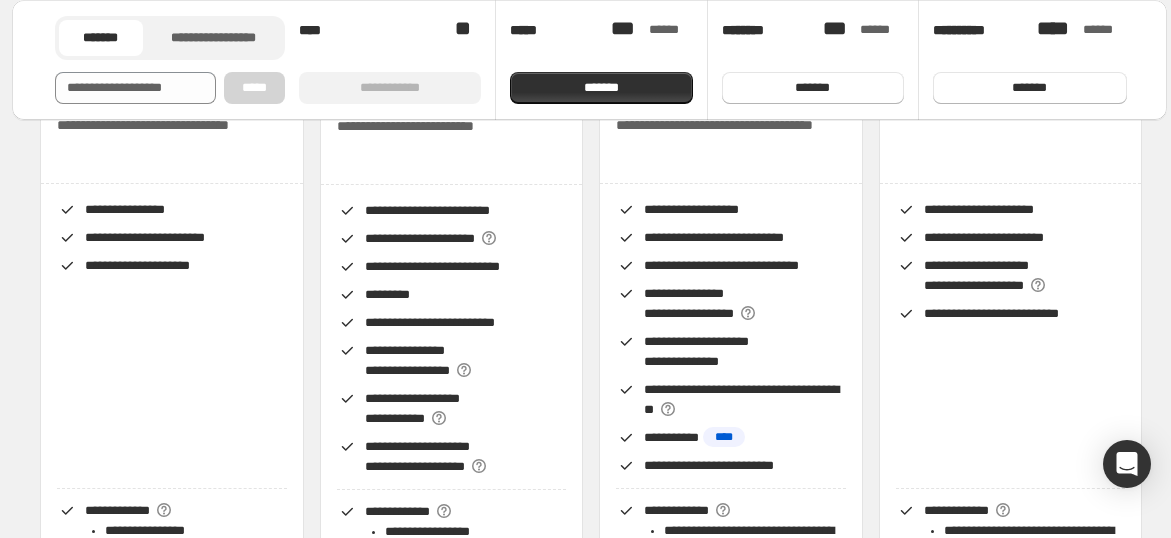 scroll, scrollTop: 407, scrollLeft: 0, axis: vertical 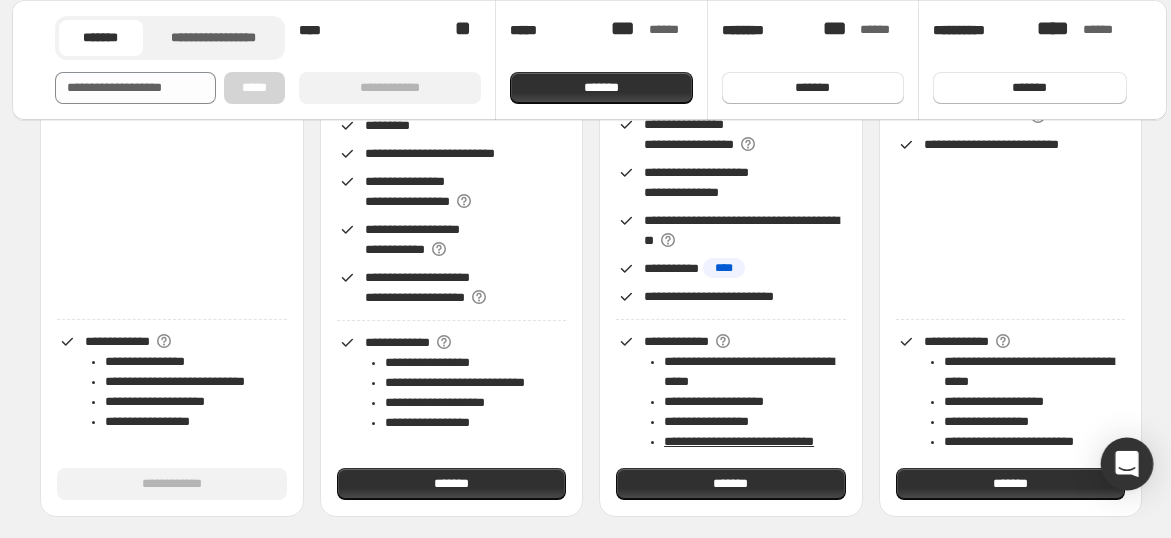 click 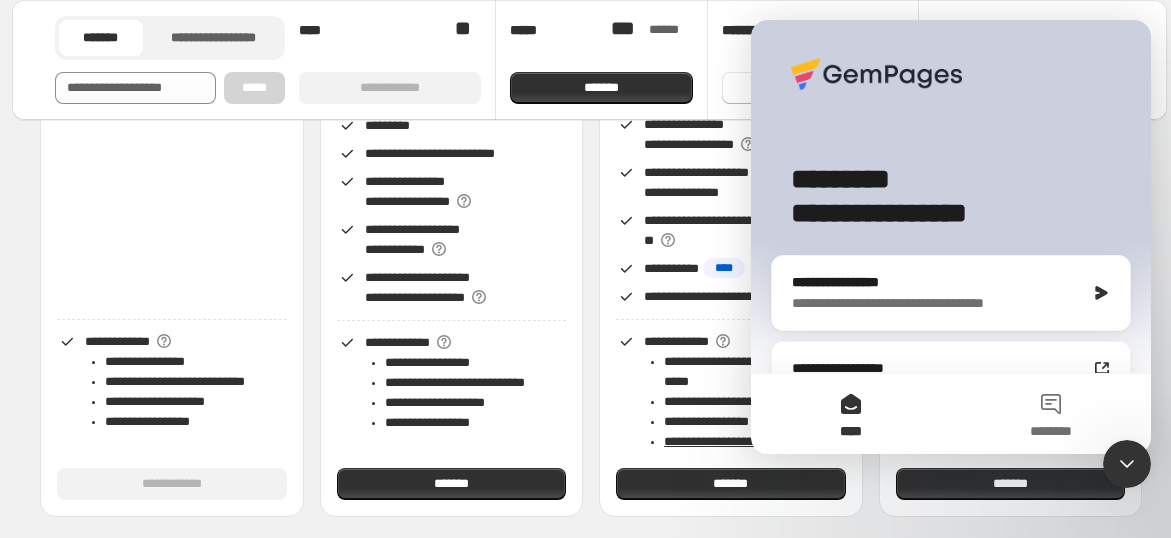 scroll, scrollTop: 0, scrollLeft: 0, axis: both 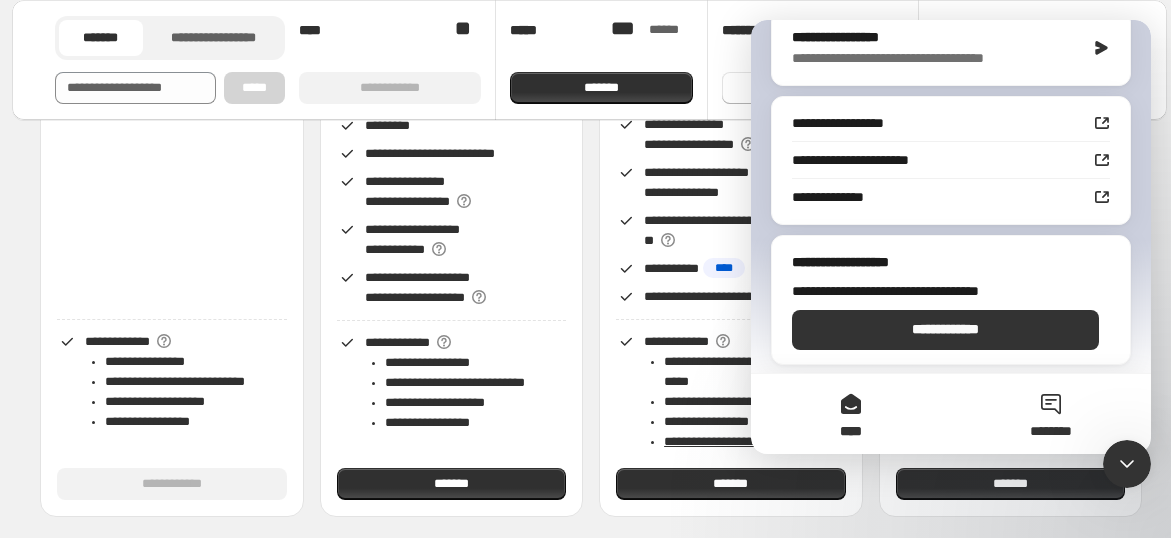 click on "********" at bounding box center [1051, 414] 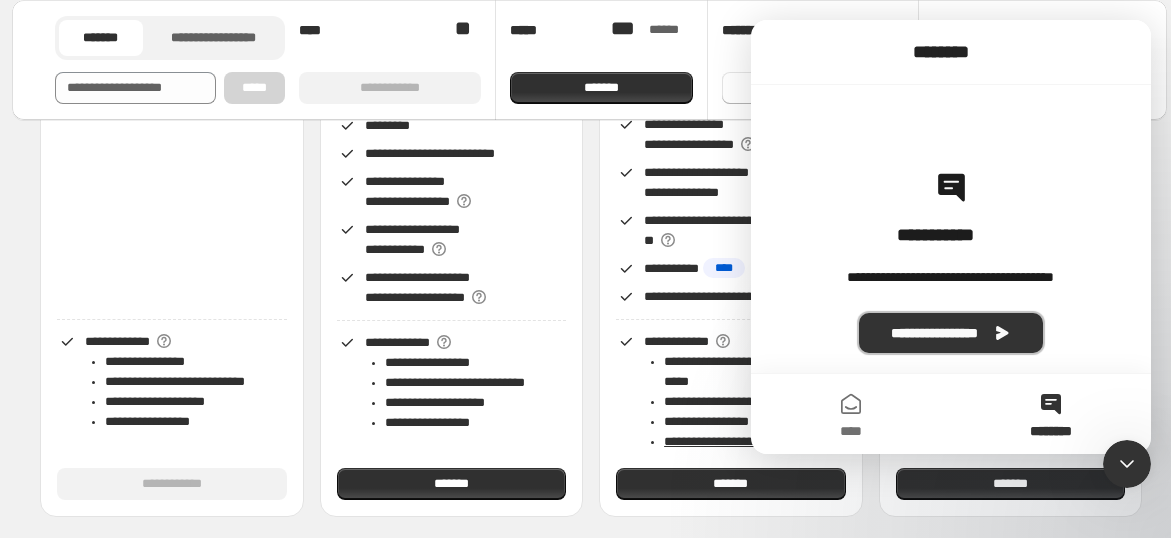 click on "**********" at bounding box center [951, 333] 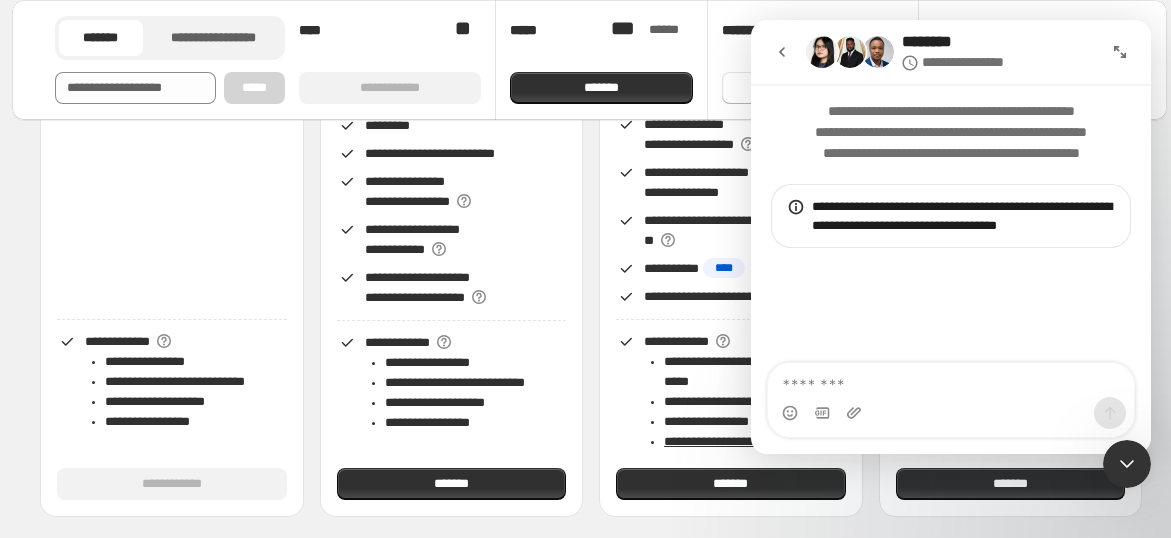 click at bounding box center (951, 380) 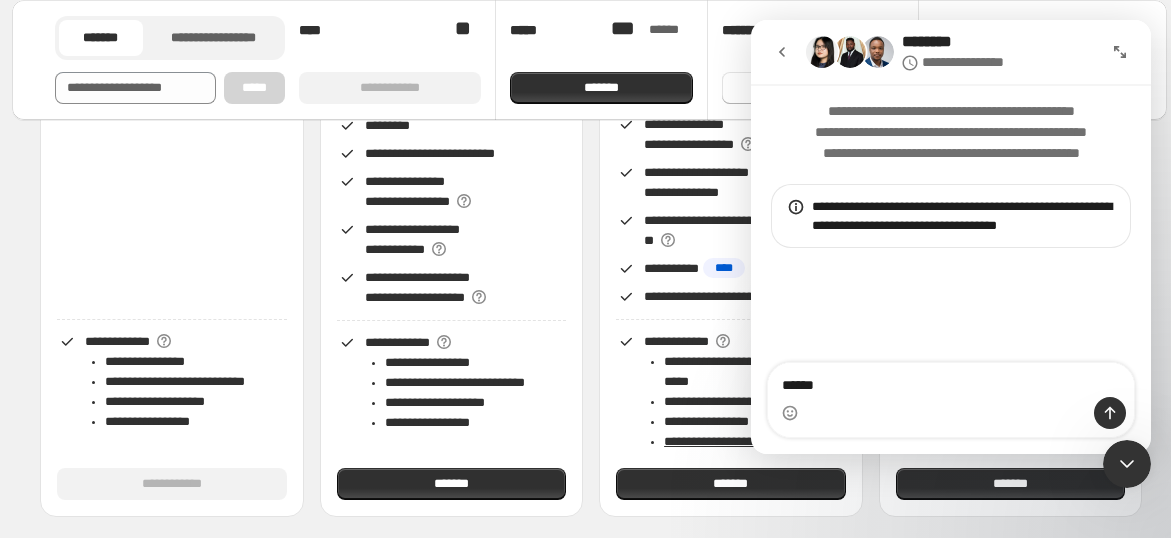 type on "*****" 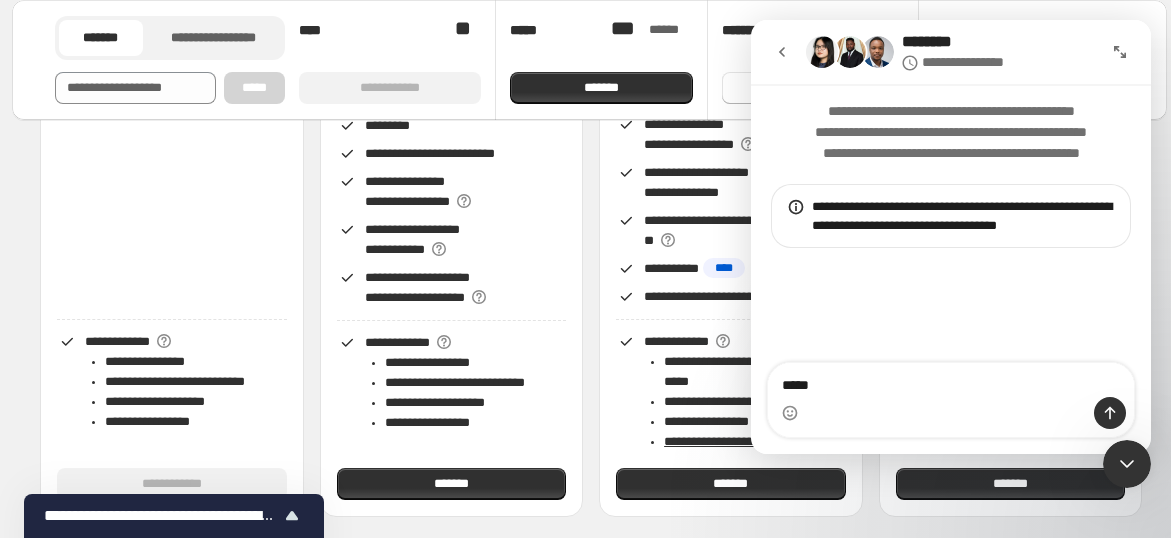type 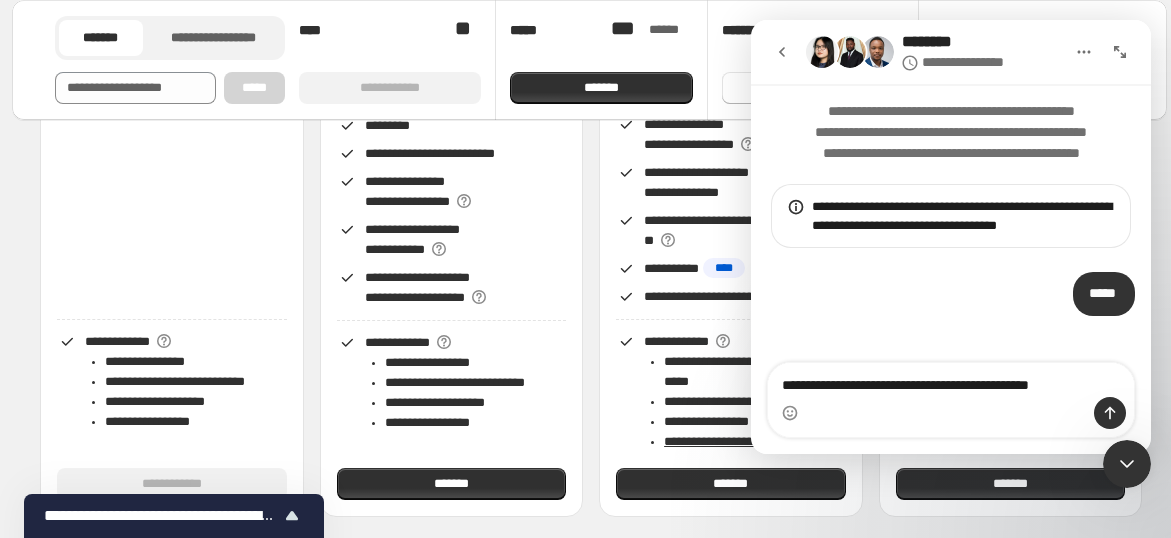 type on "**********" 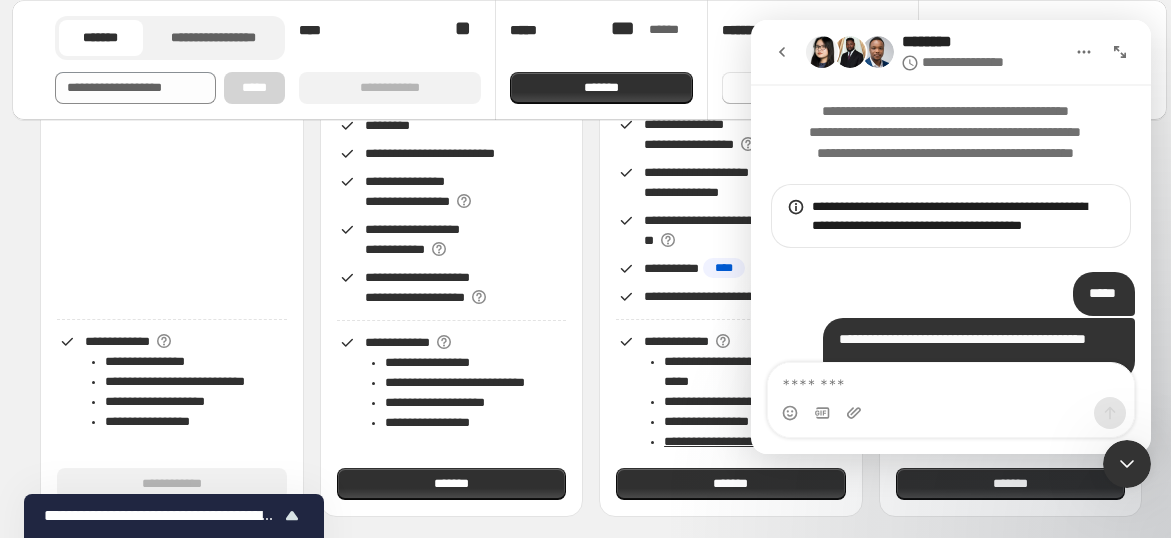 scroll, scrollTop: 37, scrollLeft: 0, axis: vertical 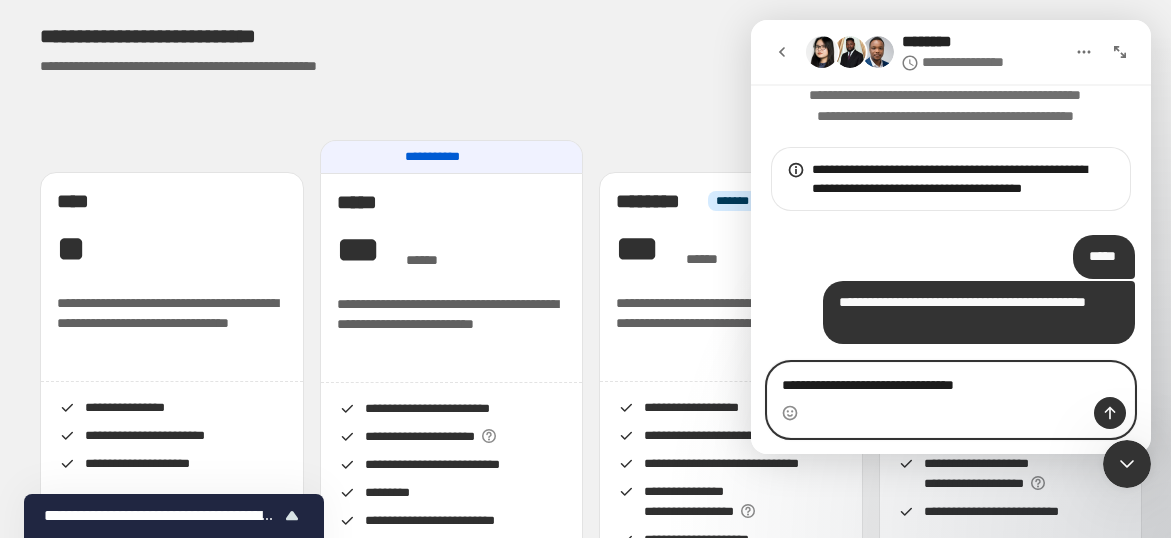 click on "**********" at bounding box center [951, 380] 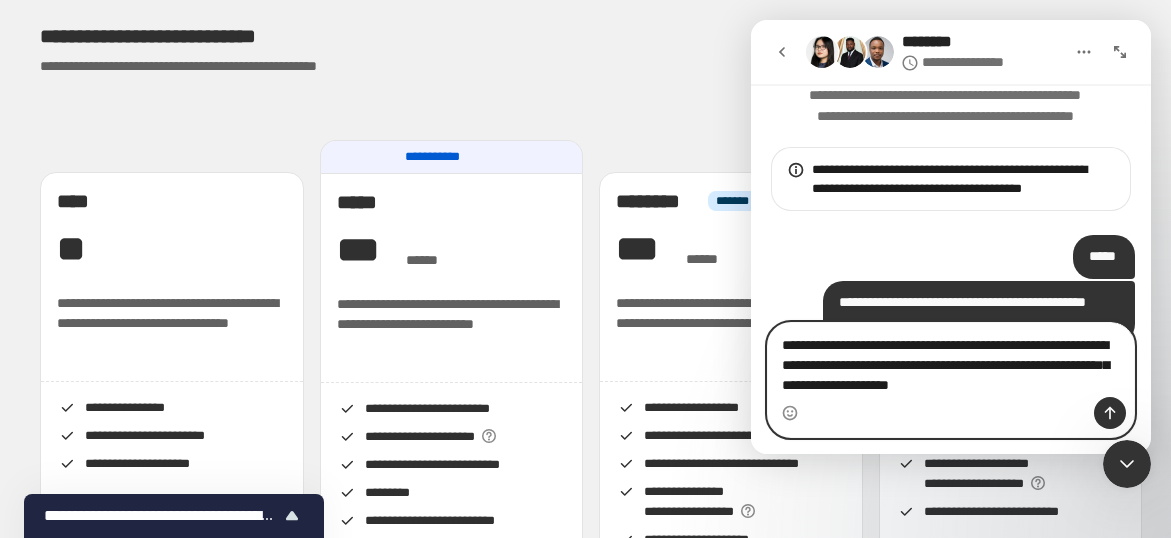 type on "**********" 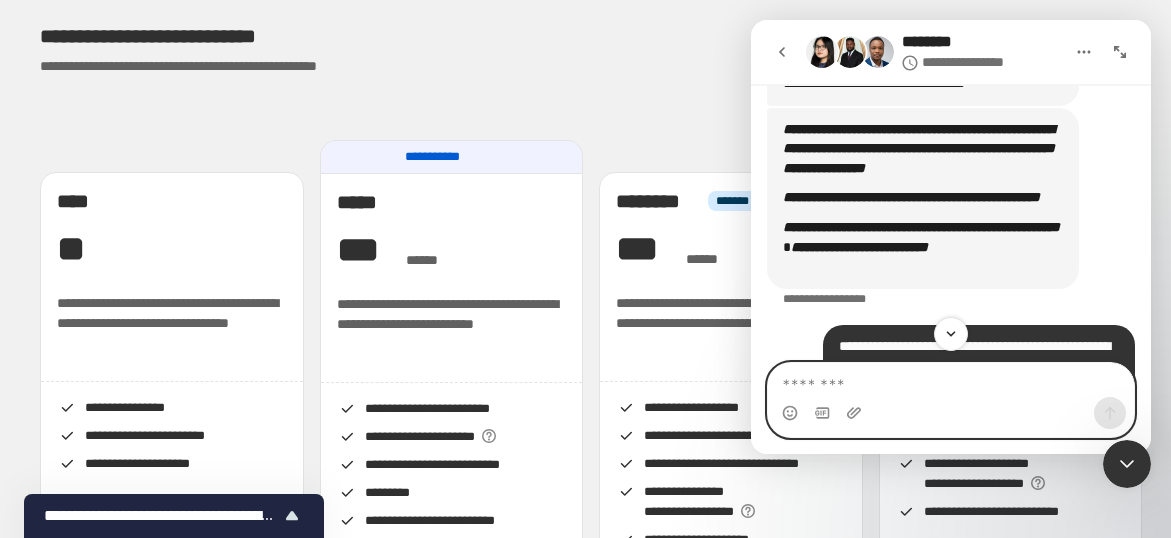 scroll, scrollTop: 625, scrollLeft: 0, axis: vertical 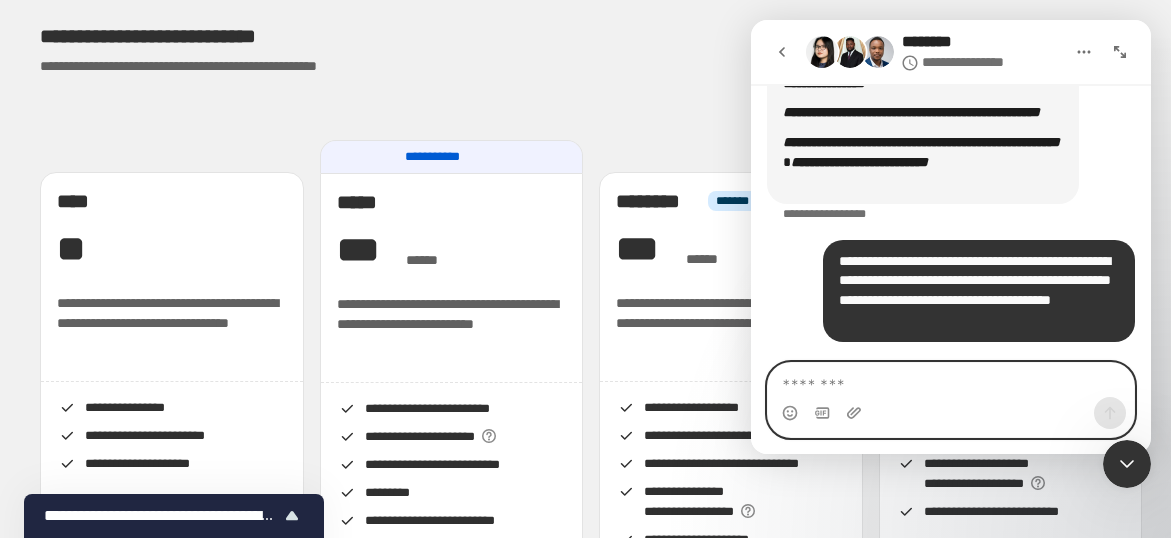 type 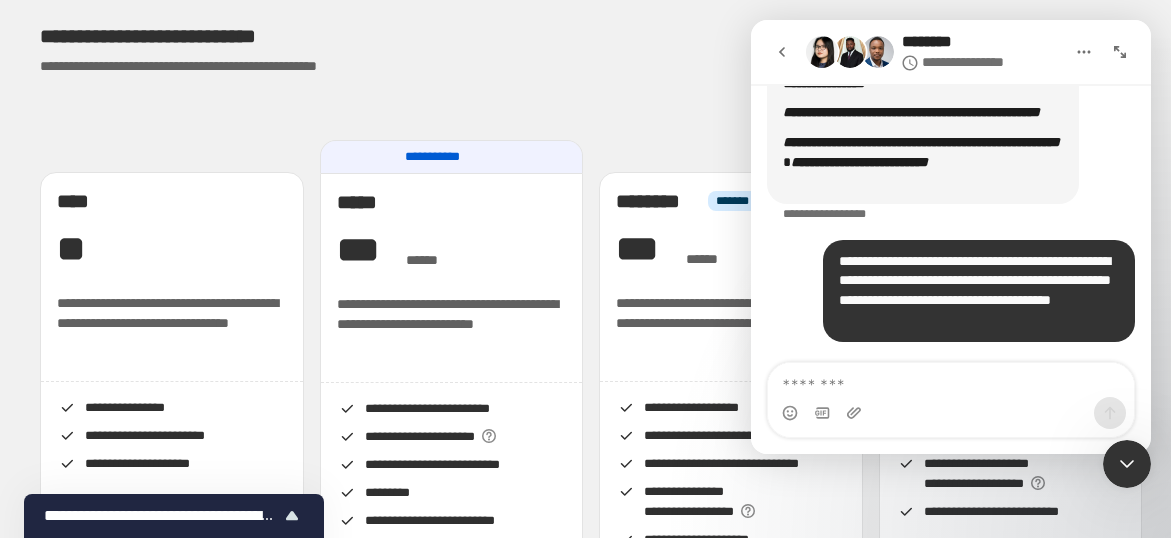 click on "**********" at bounding box center [872, 46] 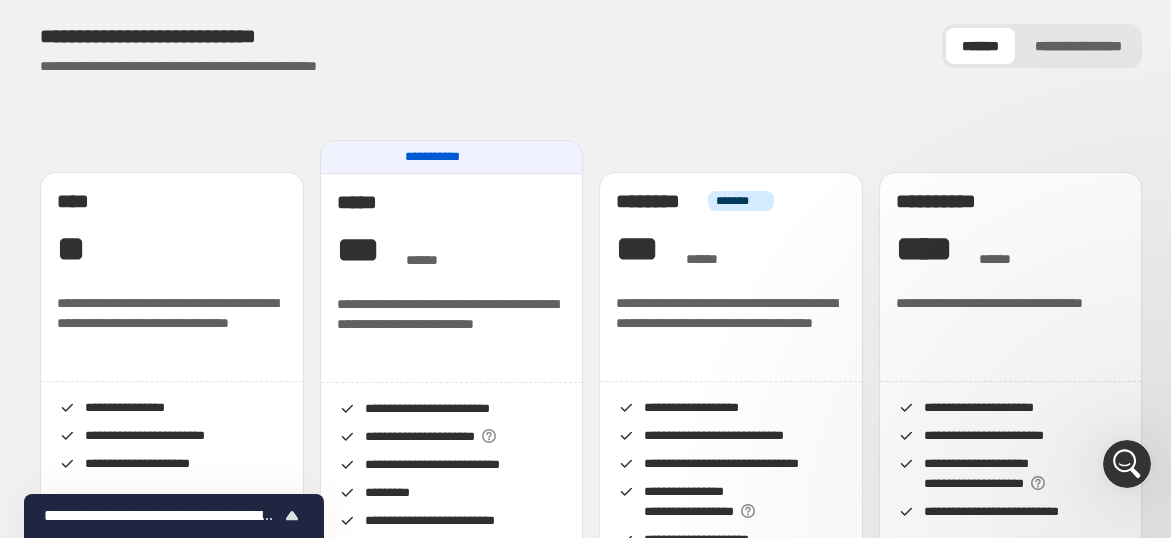 scroll, scrollTop: 0, scrollLeft: 0, axis: both 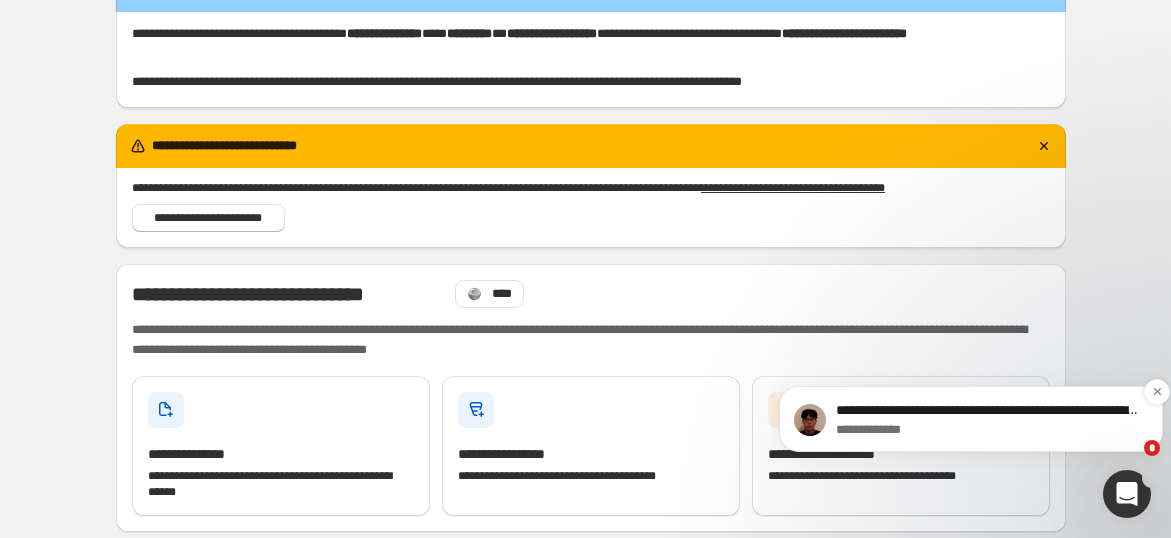 click on "**********" at bounding box center [987, 430] 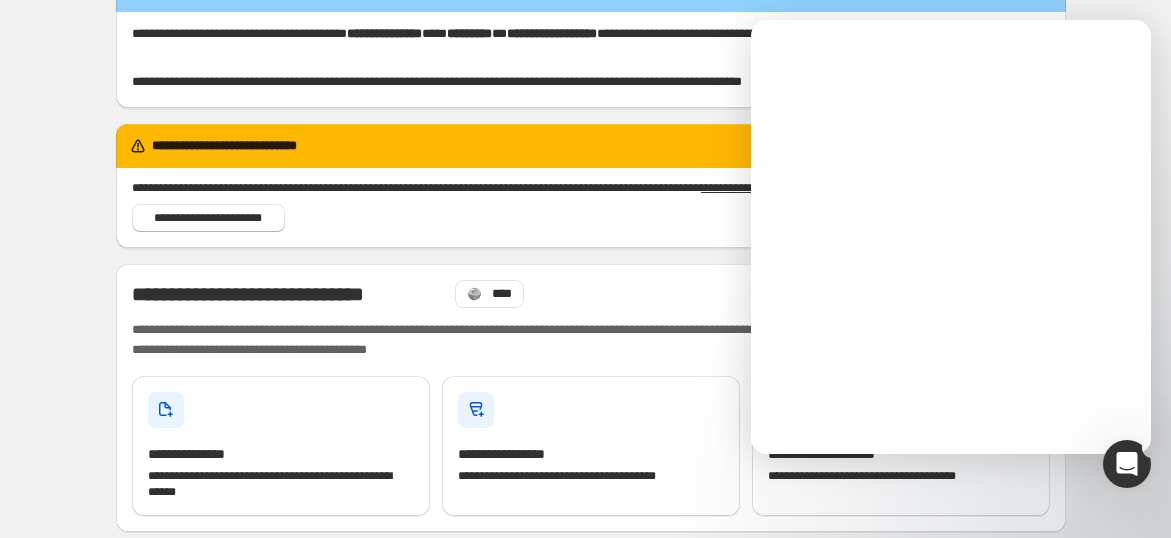 scroll, scrollTop: 0, scrollLeft: 0, axis: both 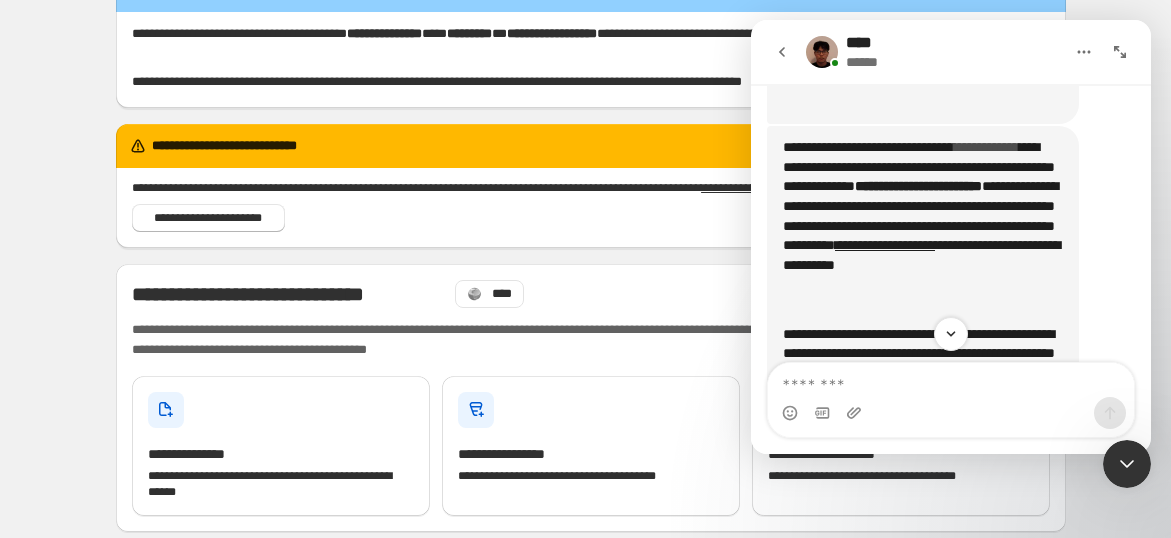 click on "**********" at bounding box center [986, 147] 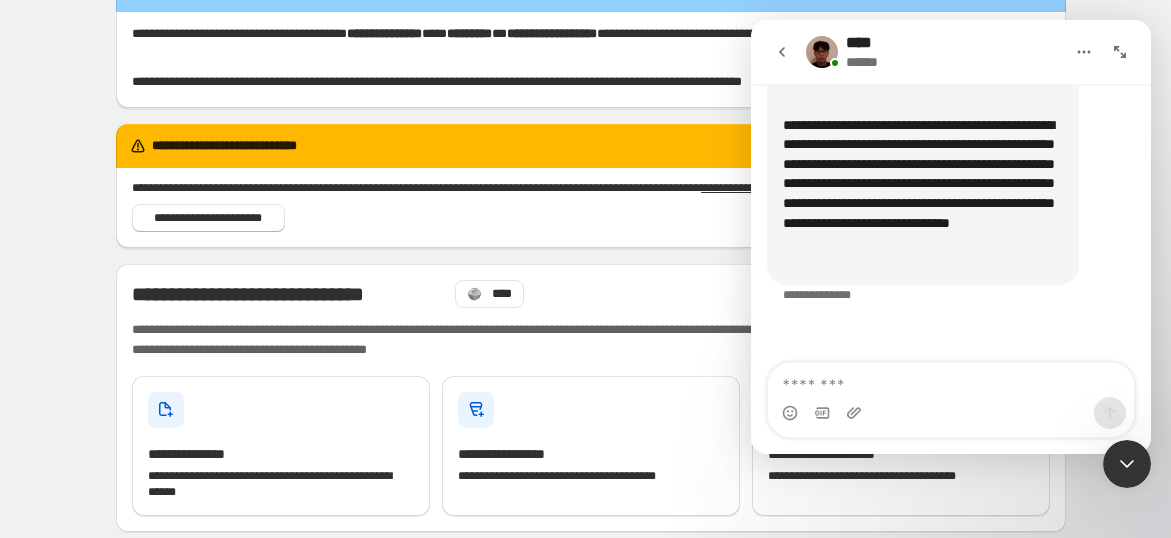 scroll, scrollTop: 1408, scrollLeft: 0, axis: vertical 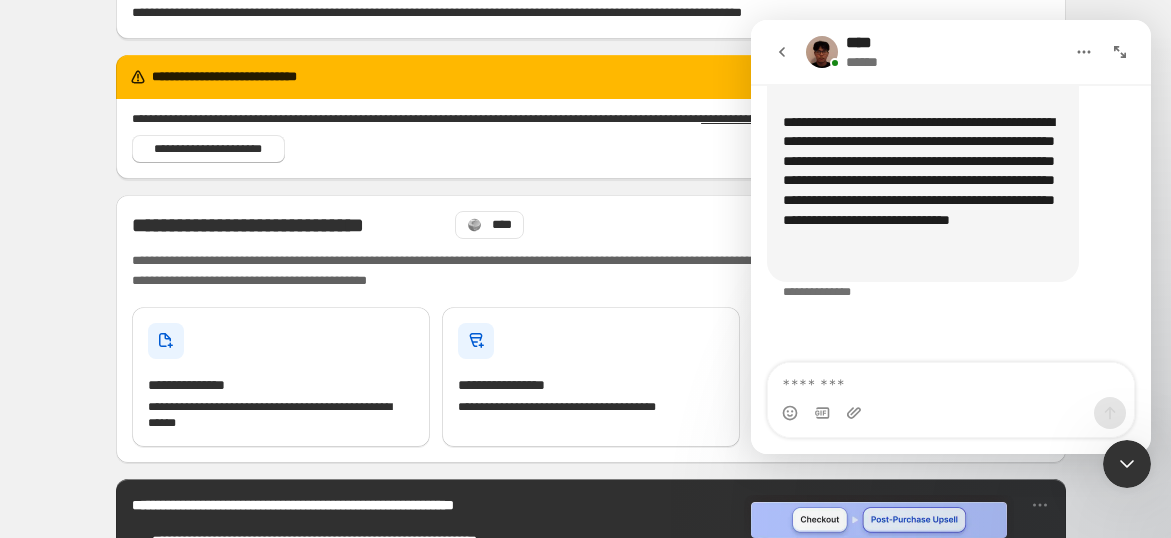click on "**********" at bounding box center (591, 251) 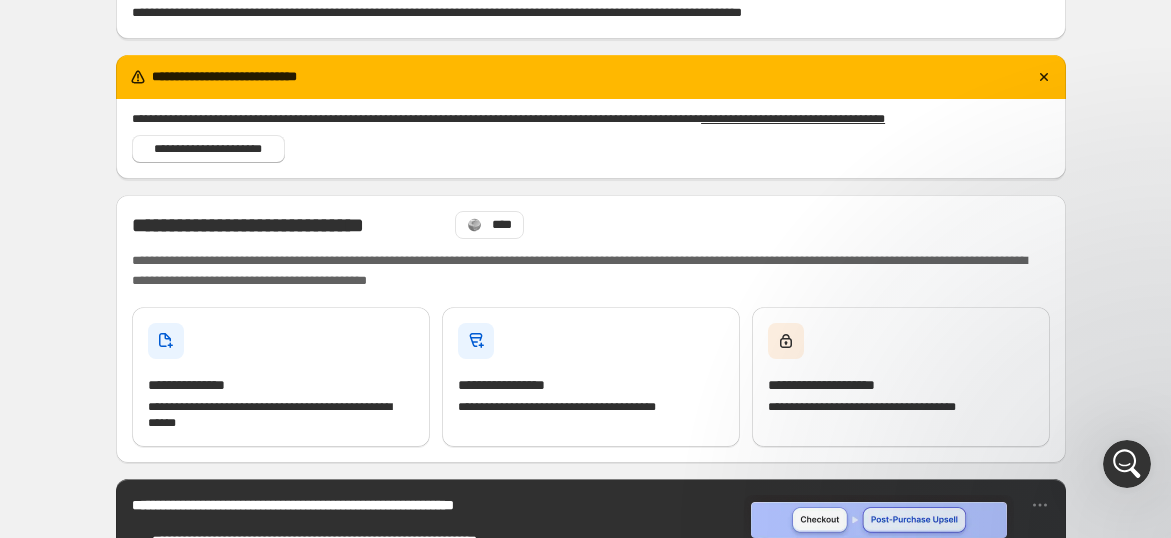 scroll, scrollTop: 0, scrollLeft: 0, axis: both 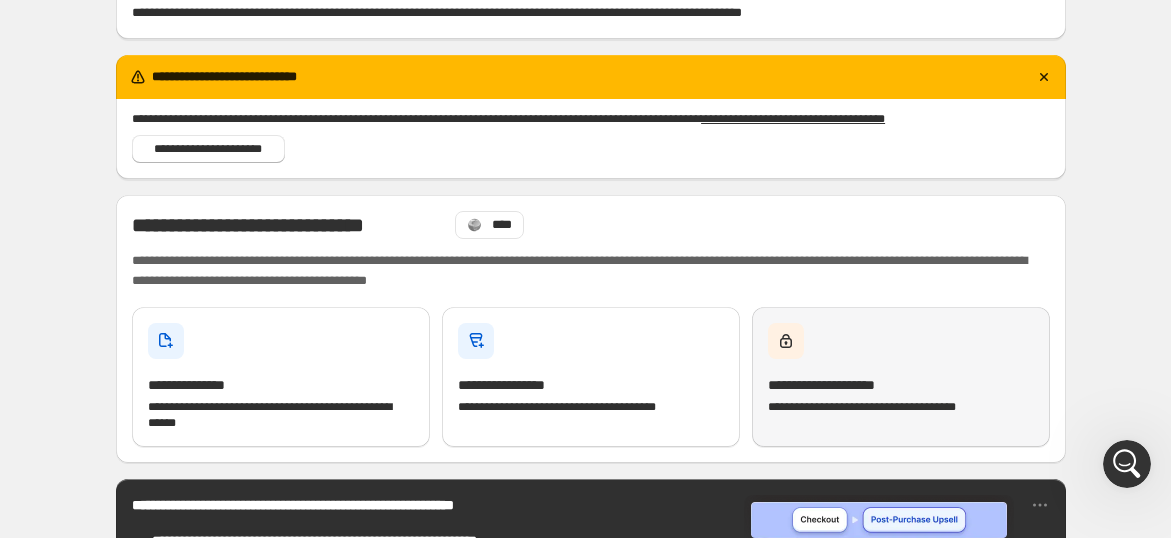 click on "**********" at bounding box center (901, 377) 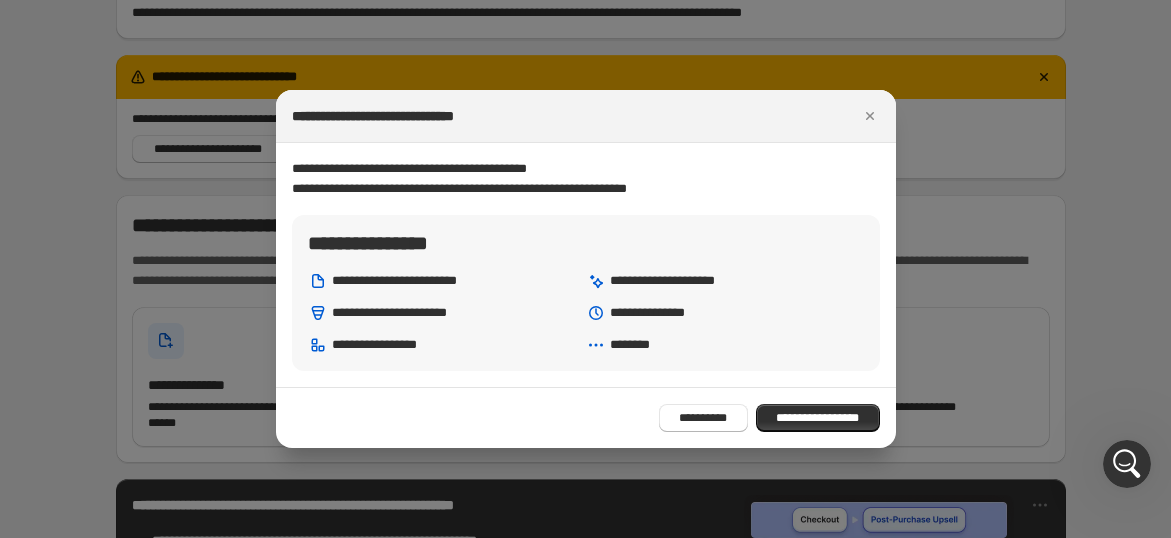 click 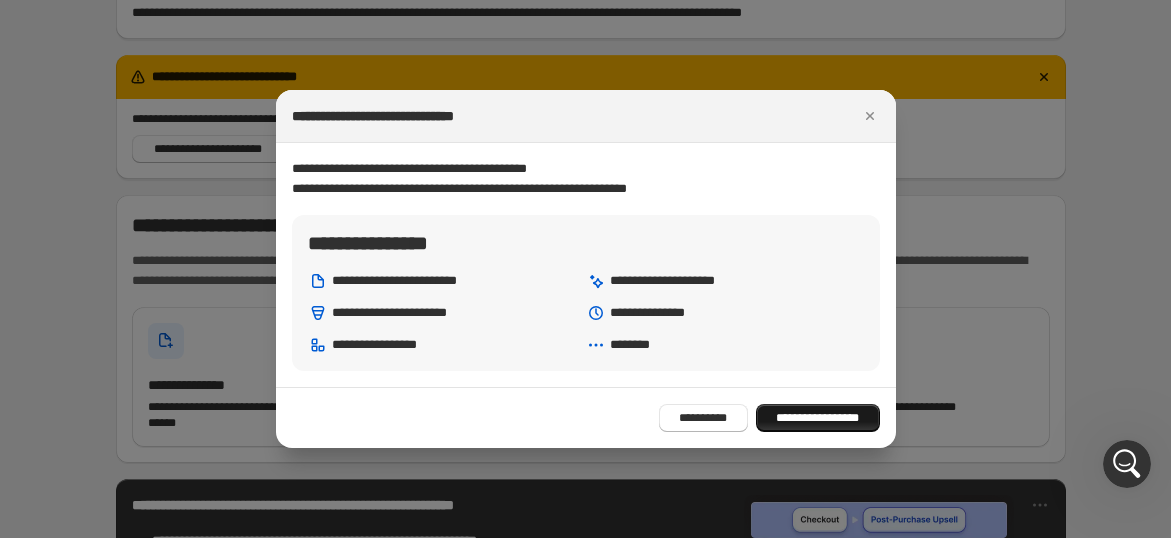 click on "**********" at bounding box center [817, 418] 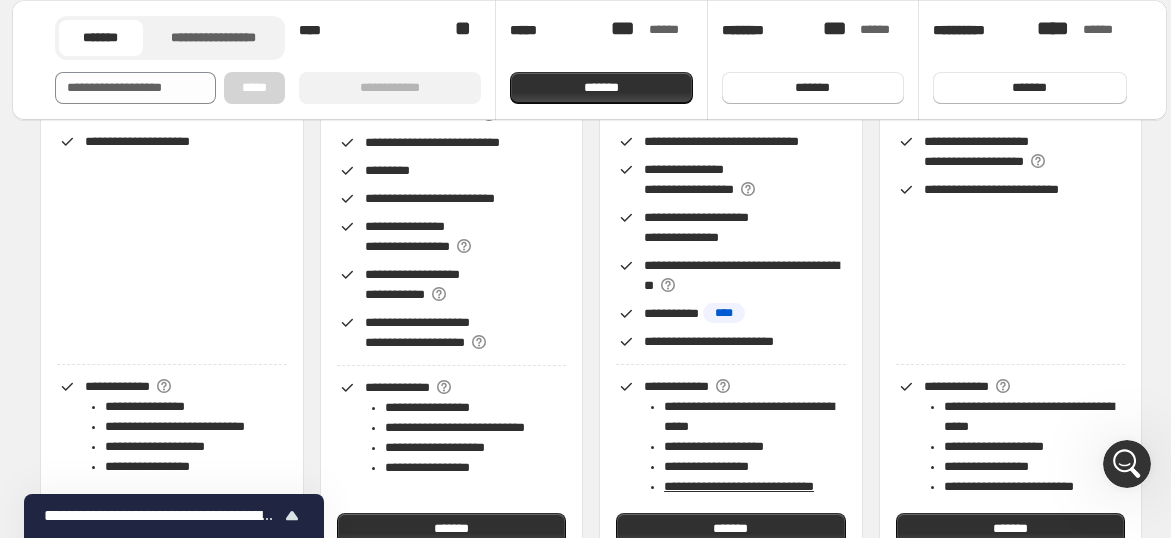 scroll, scrollTop: 231, scrollLeft: 0, axis: vertical 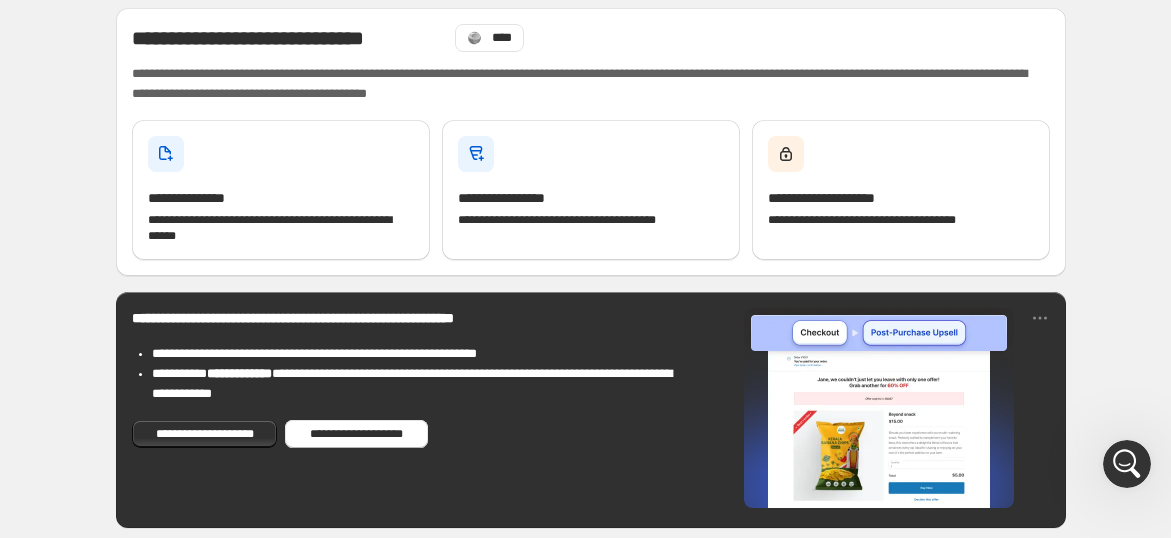 click at bounding box center [1127, 464] 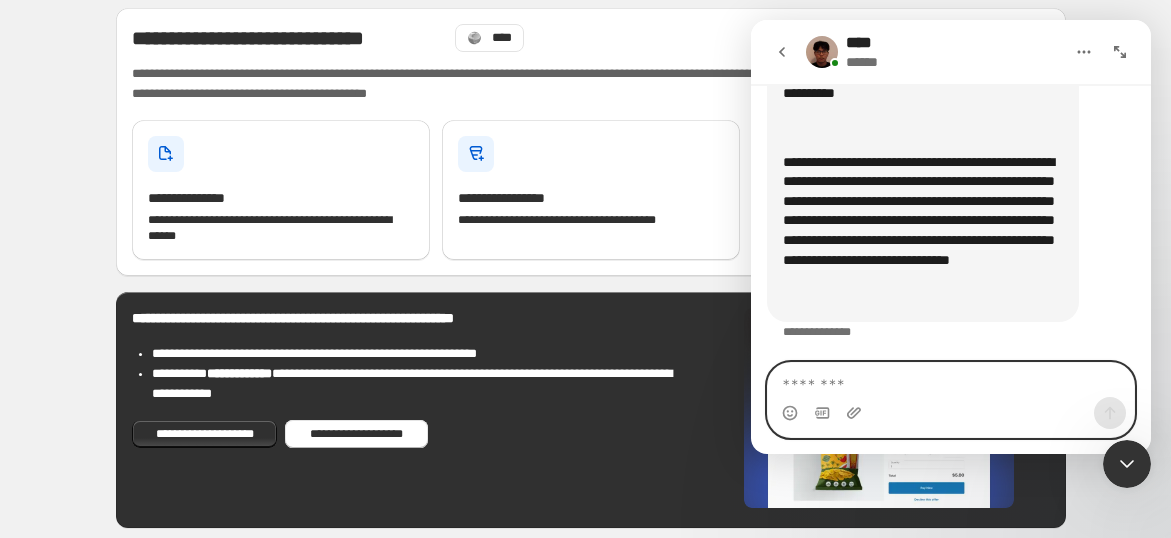 scroll, scrollTop: 1374, scrollLeft: 0, axis: vertical 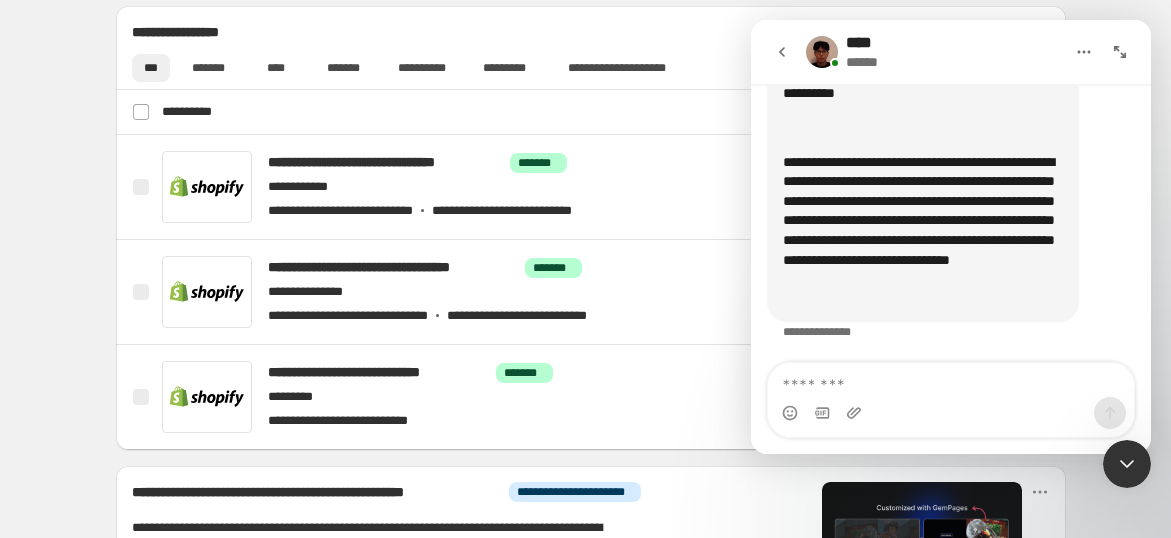click on "**********" at bounding box center [591, 106] 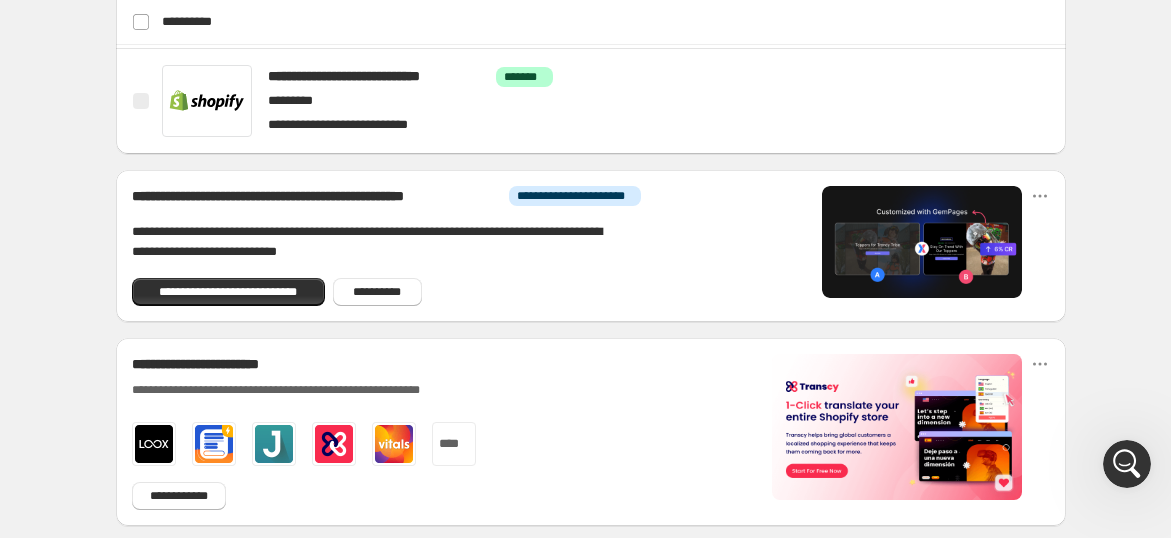 scroll, scrollTop: 1141, scrollLeft: 0, axis: vertical 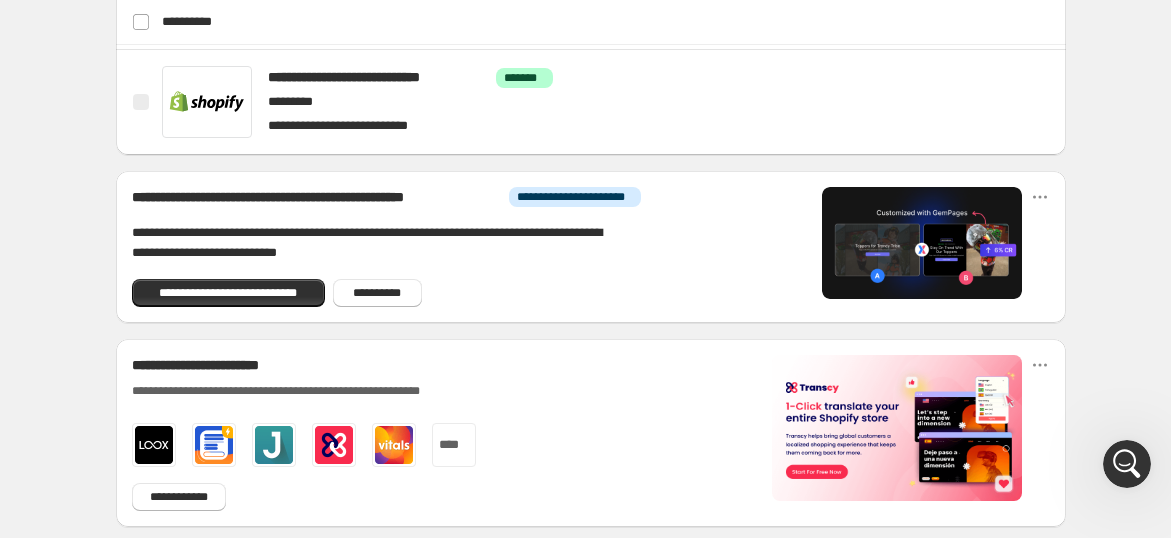 click at bounding box center [1127, 464] 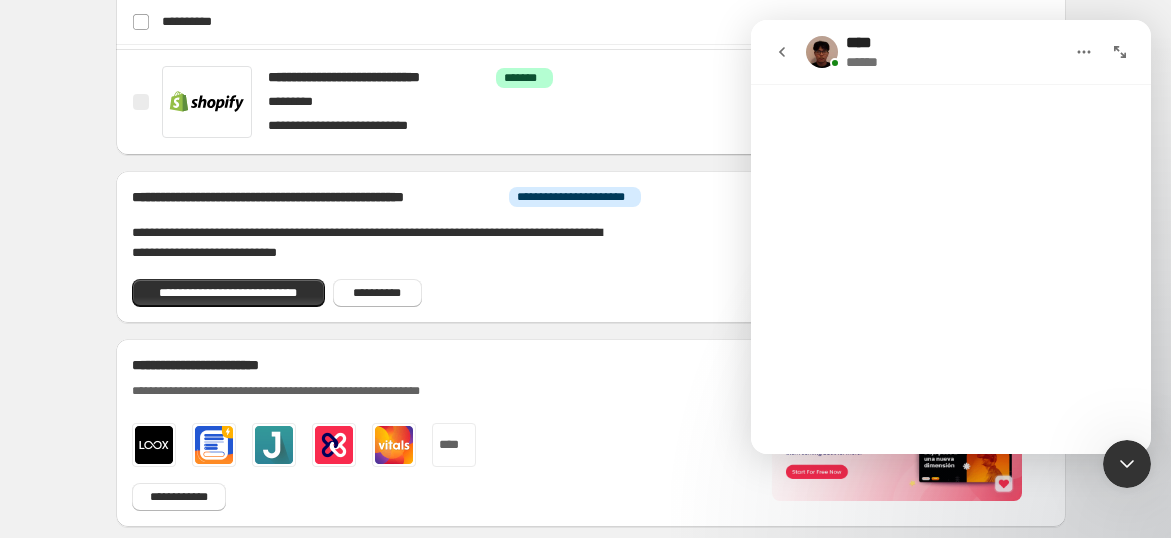 click at bounding box center (951, 269) 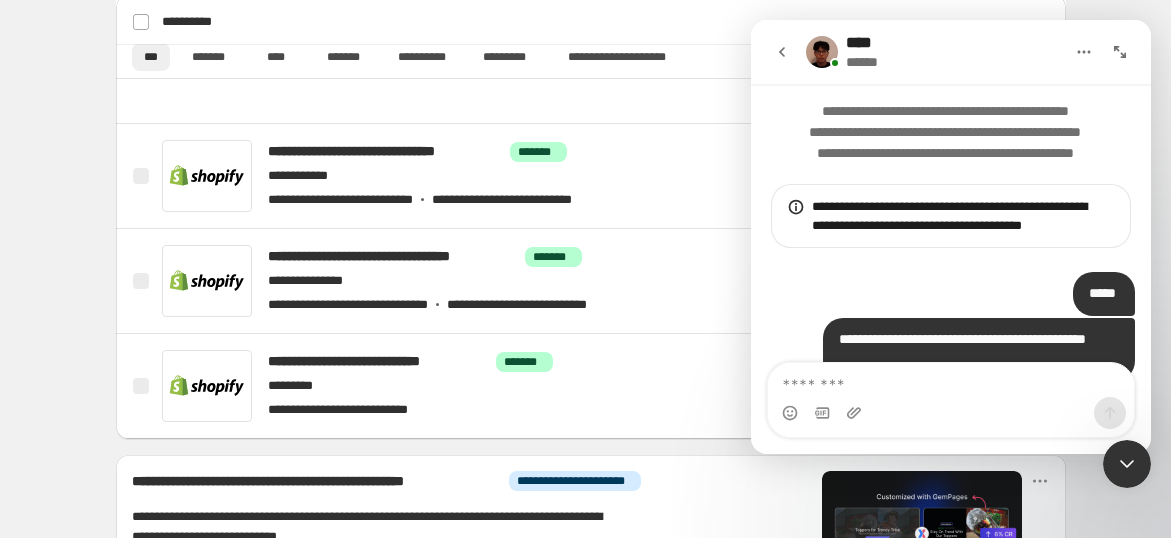 scroll, scrollTop: 852, scrollLeft: 0, axis: vertical 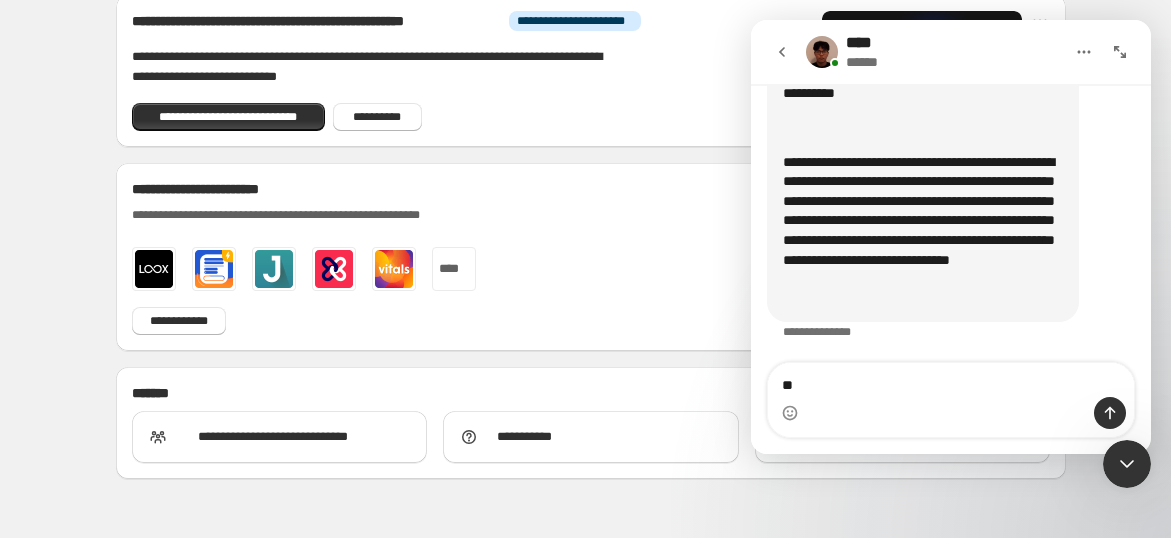 type on "*" 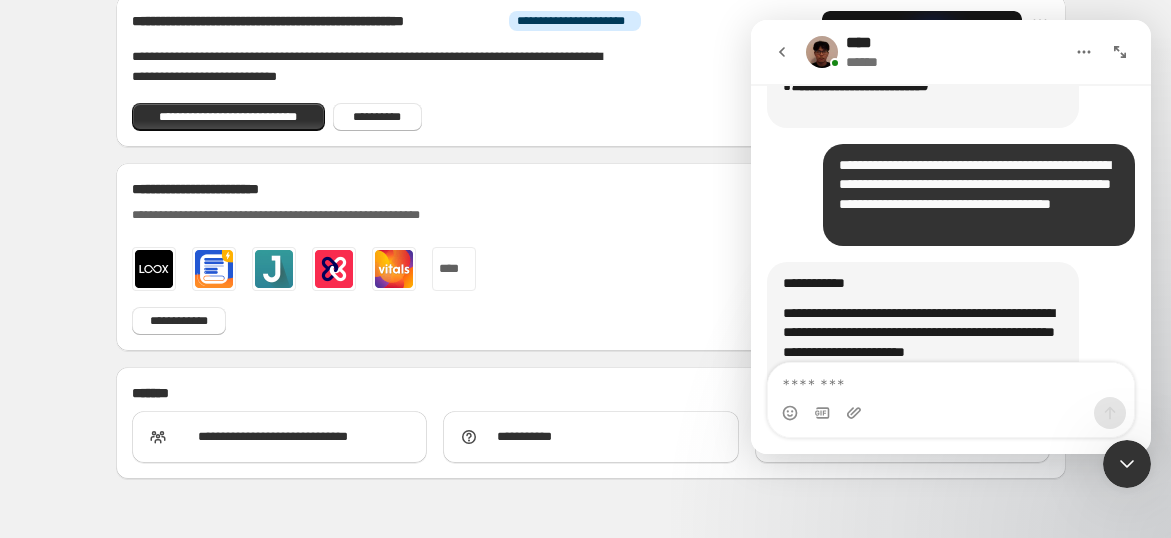 scroll, scrollTop: 797, scrollLeft: 0, axis: vertical 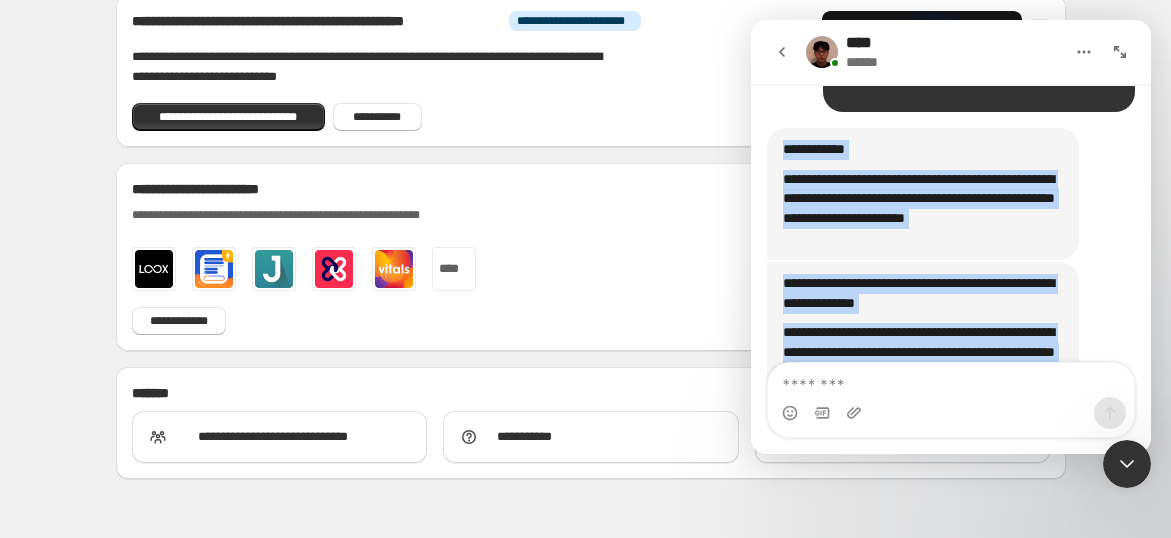 drag, startPoint x: 893, startPoint y: 311, endPoint x: 778, endPoint y: 182, distance: 172.81783 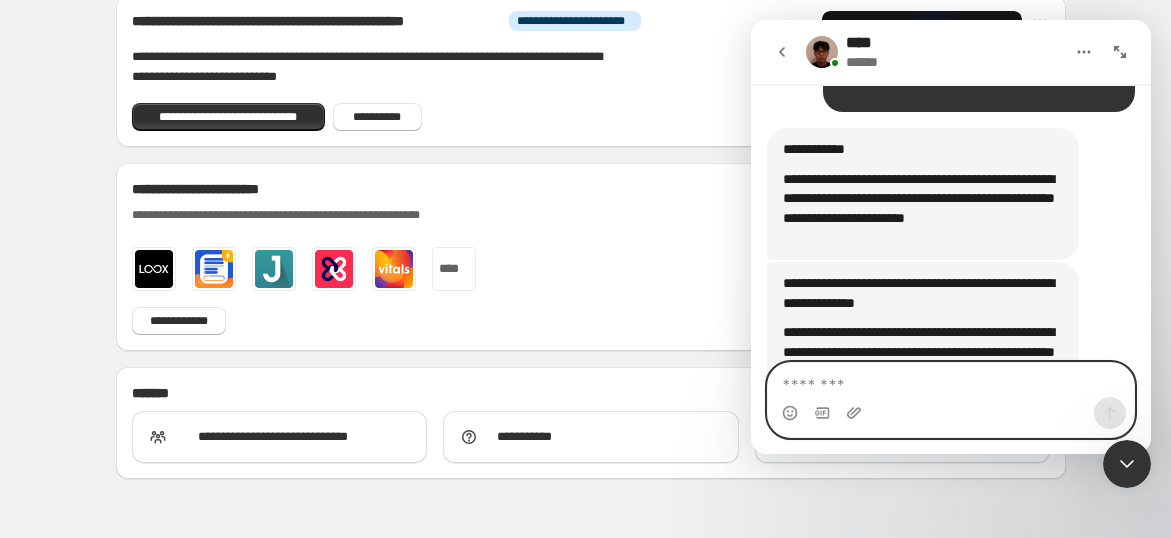 click at bounding box center [951, 380] 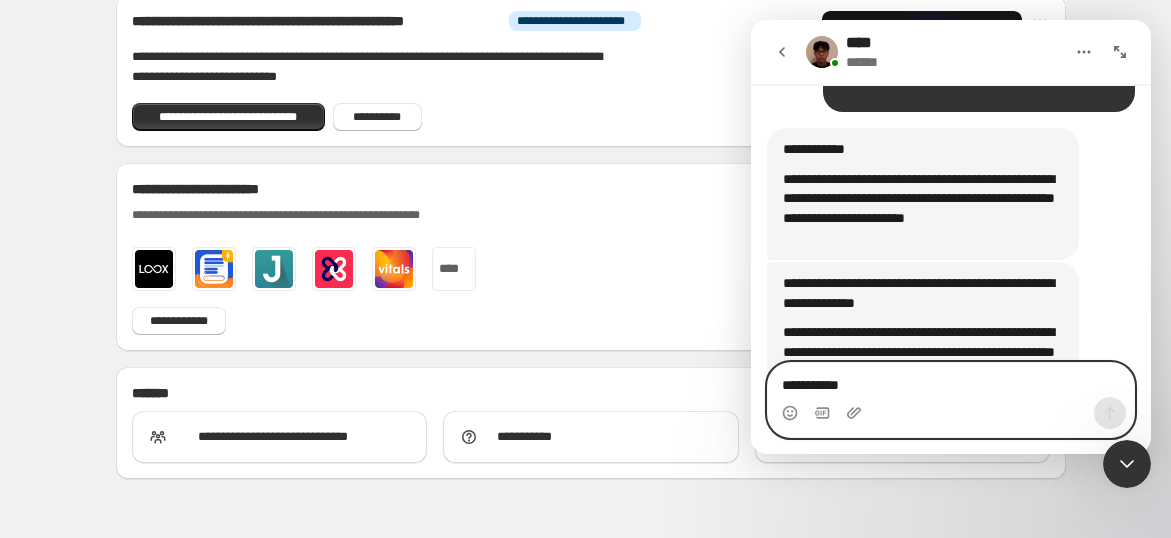 scroll, scrollTop: 234, scrollLeft: 0, axis: vertical 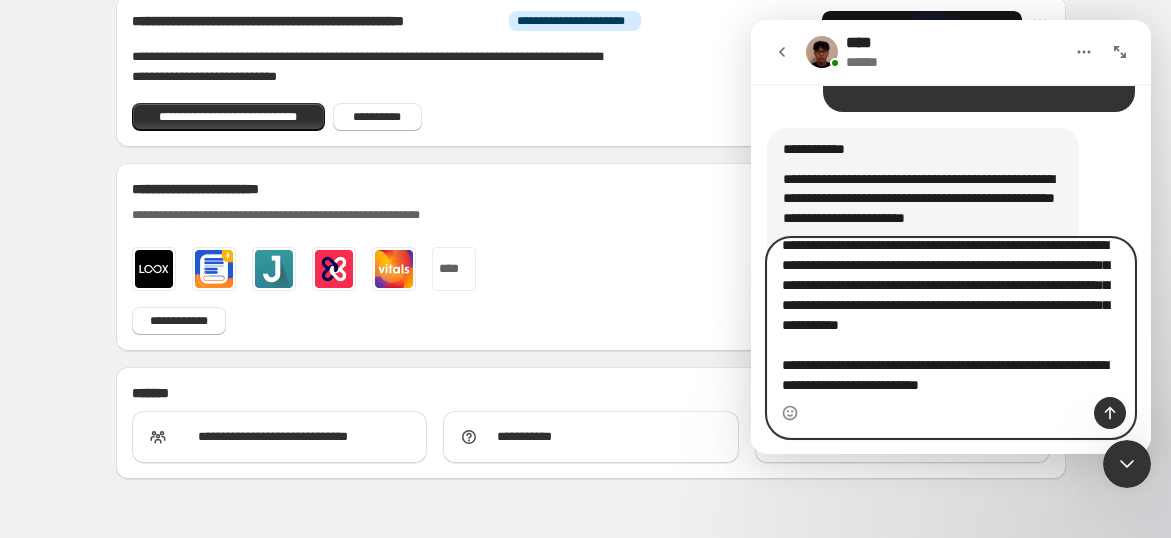 type 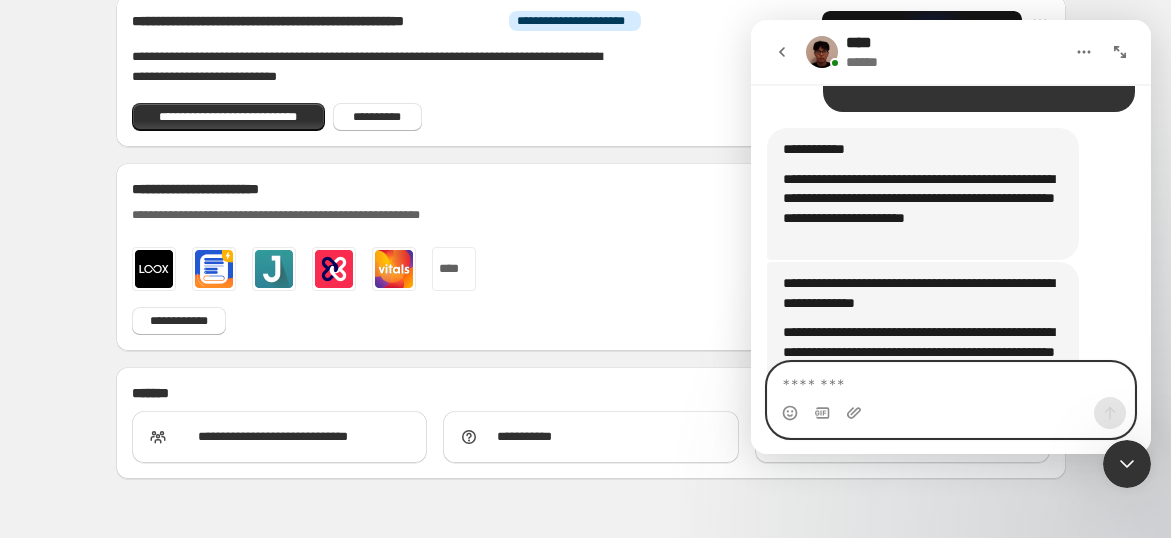 scroll, scrollTop: 0, scrollLeft: 0, axis: both 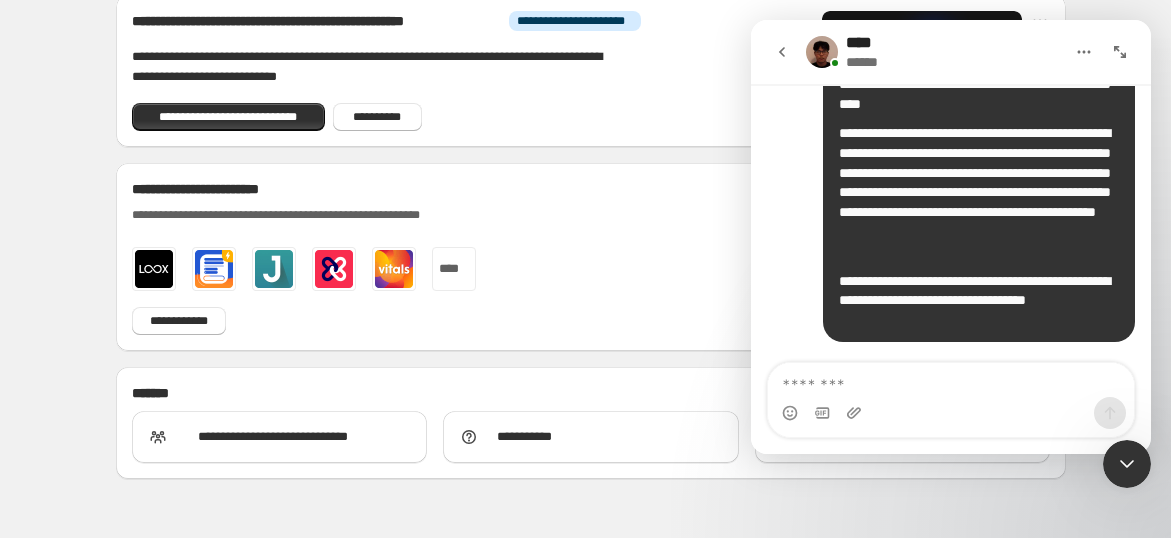 click on "**********" at bounding box center [591, -365] 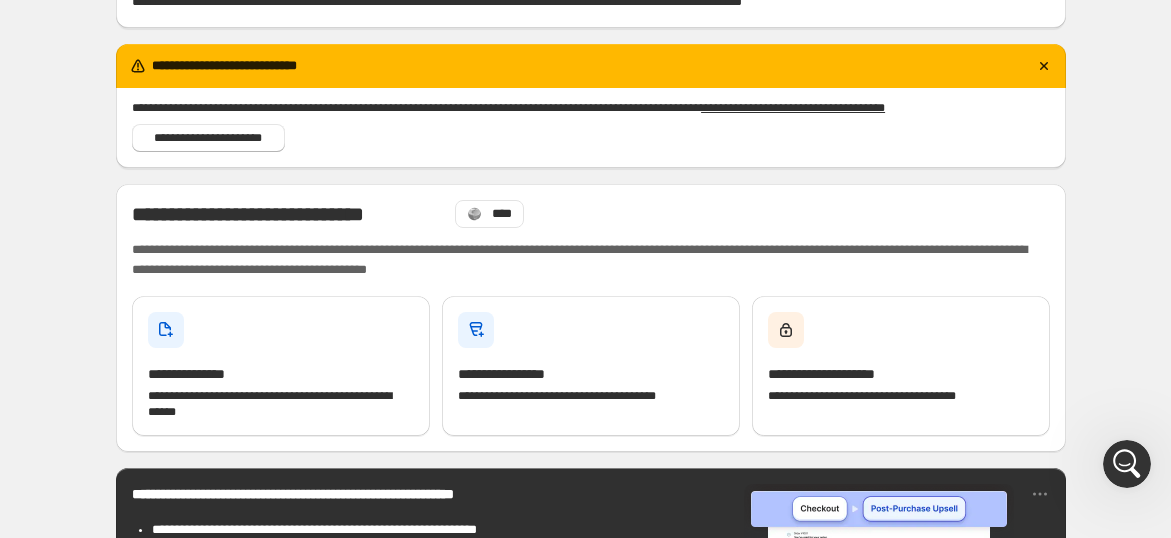 scroll, scrollTop: 0, scrollLeft: 0, axis: both 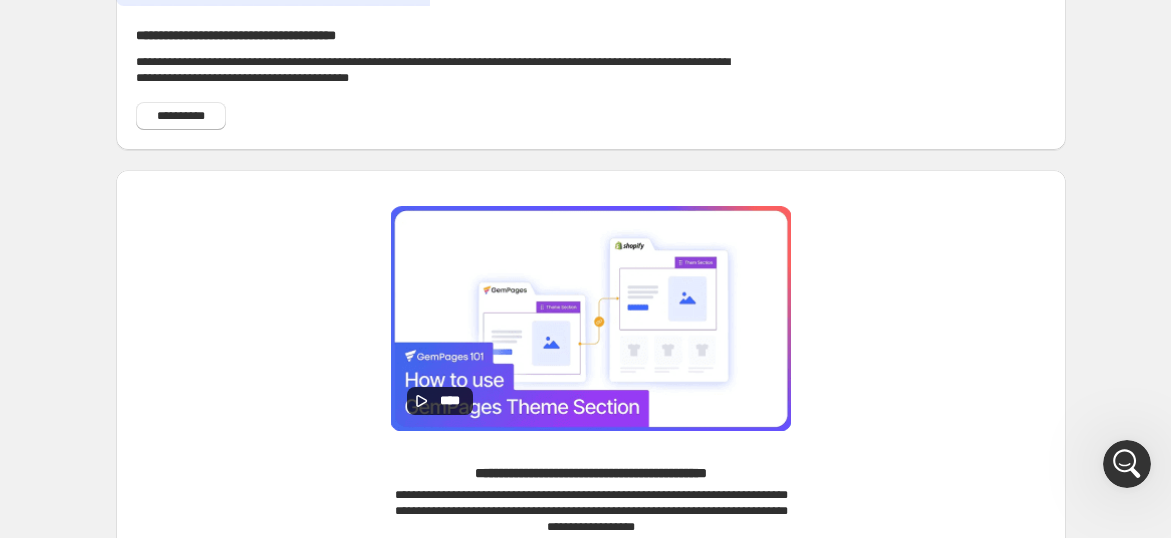 click on "**********" at bounding box center (640, 565) 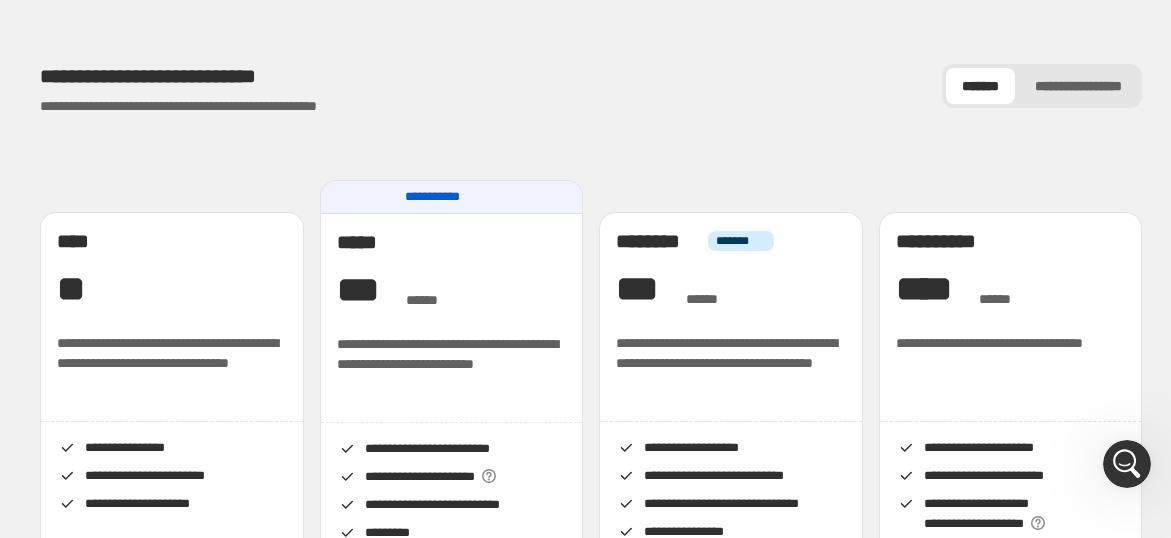 scroll, scrollTop: 0, scrollLeft: 0, axis: both 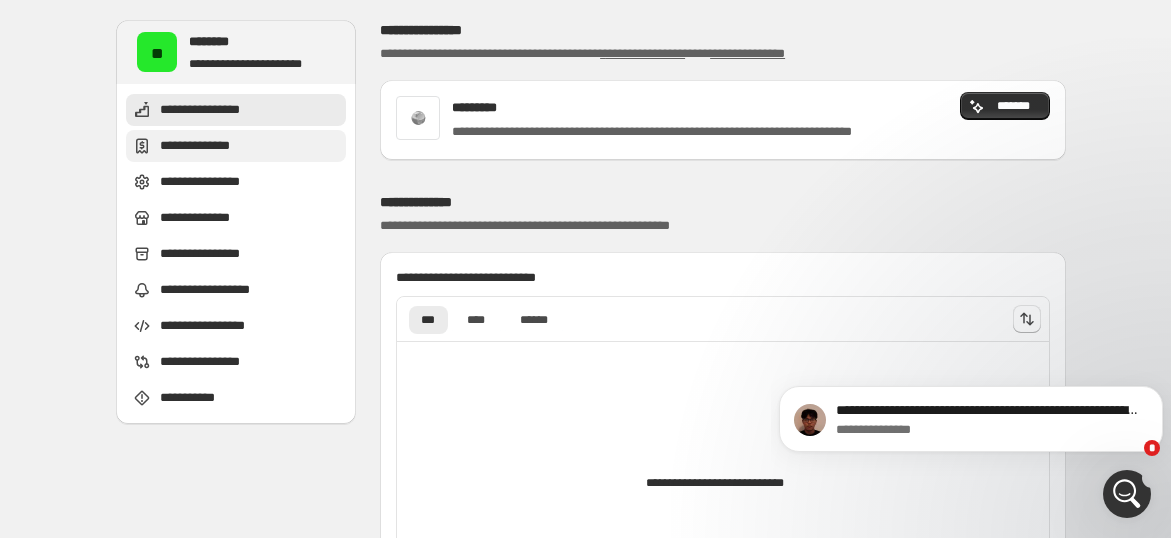 click on "**********" at bounding box center [210, 146] 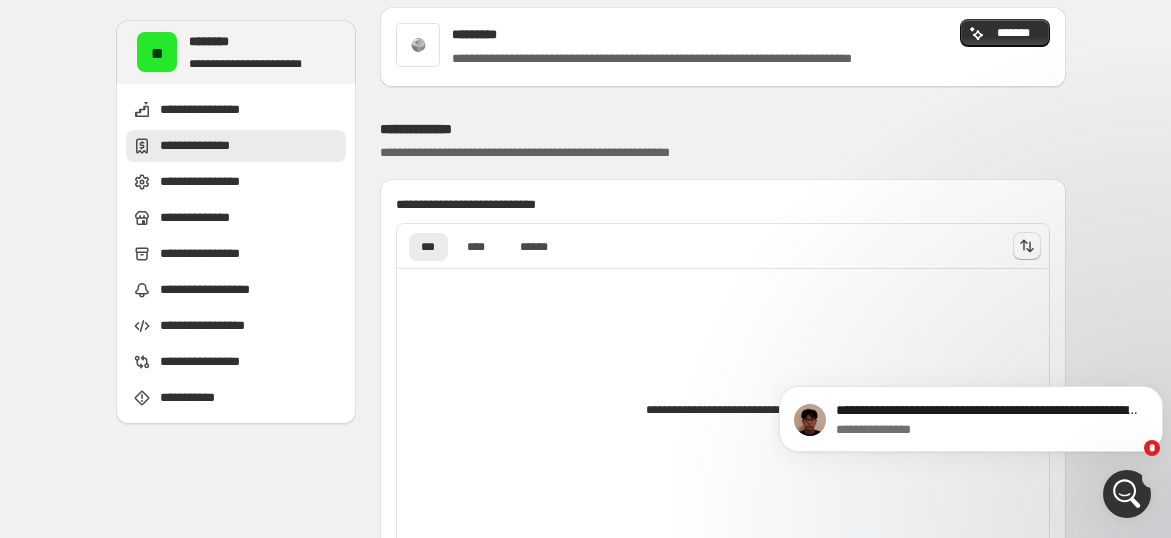 scroll, scrollTop: 151, scrollLeft: 0, axis: vertical 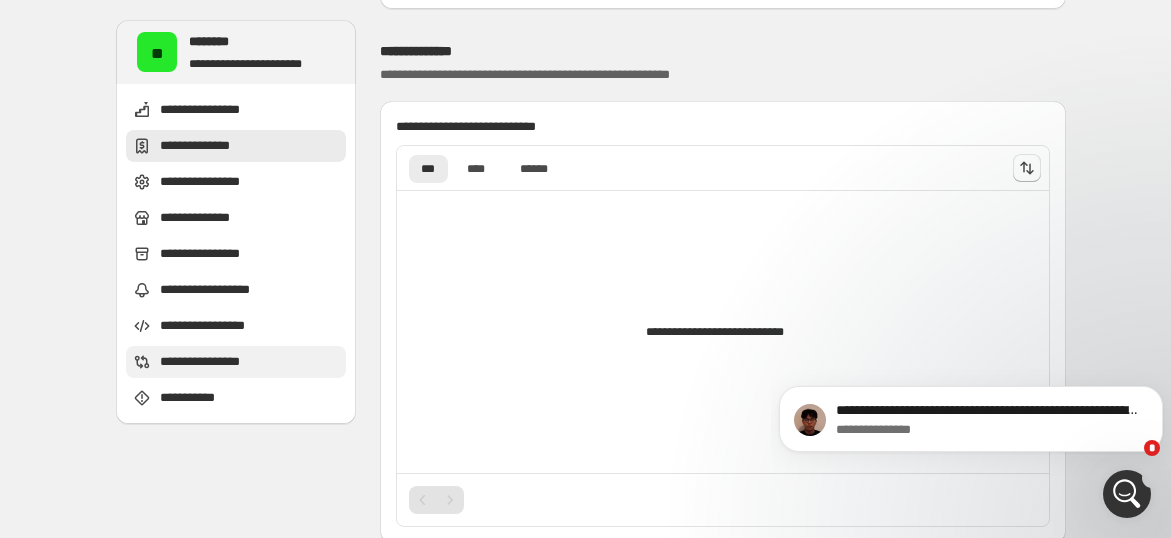 click on "**********" at bounding box center (218, 362) 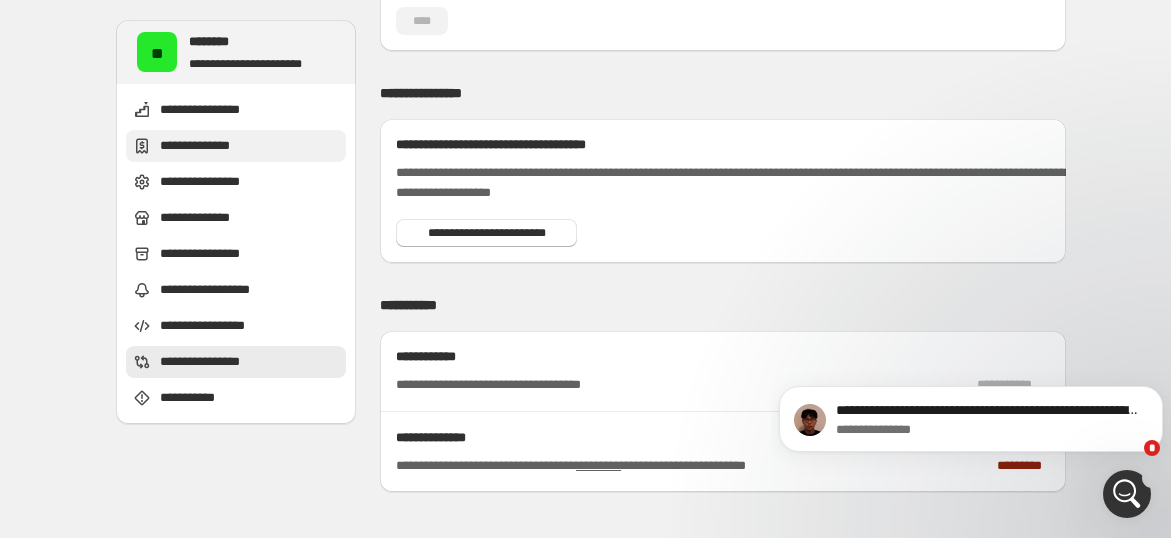 scroll, scrollTop: 2826, scrollLeft: 0, axis: vertical 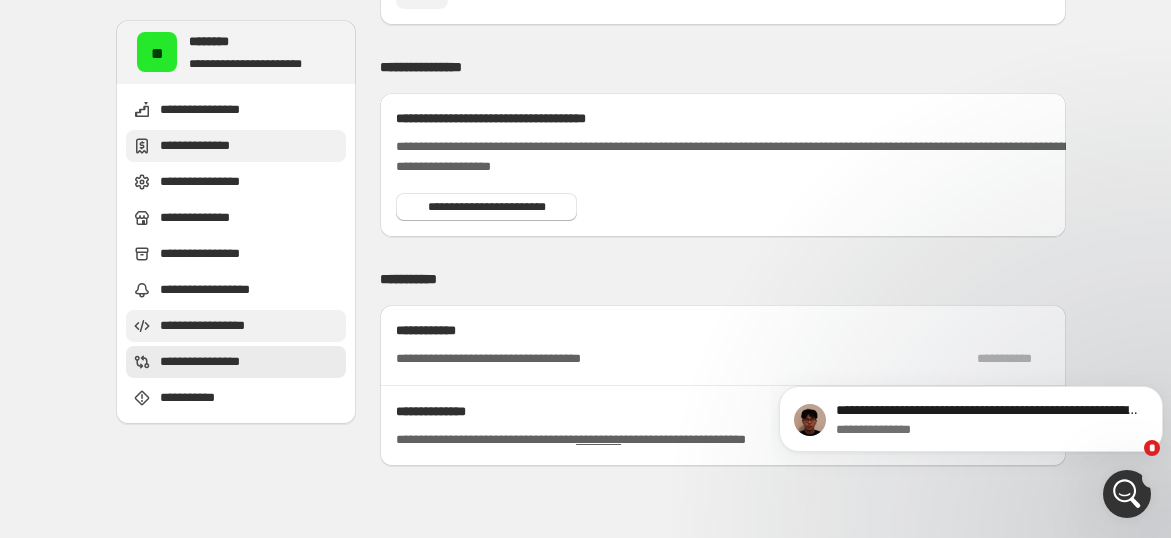 click on "**********" at bounding box center (219, 326) 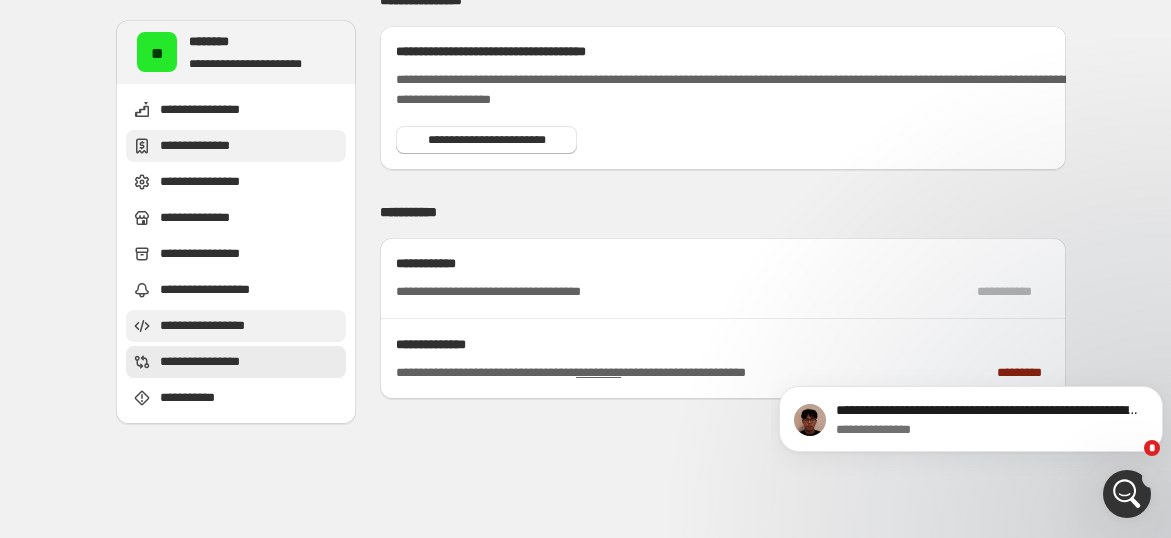 scroll, scrollTop: 2919, scrollLeft: 0, axis: vertical 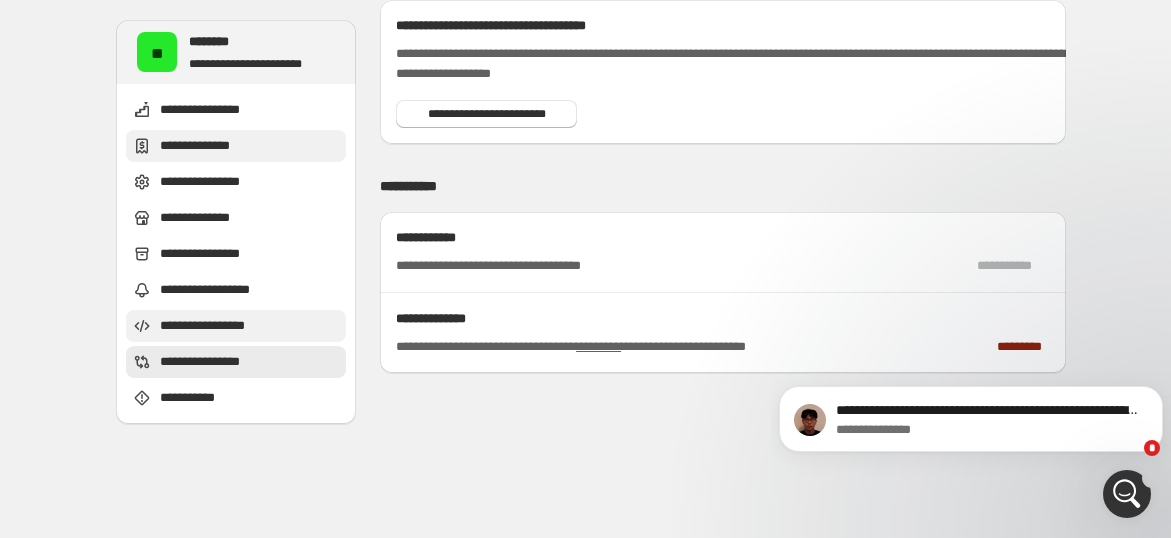 click on "**********" at bounding box center [219, 326] 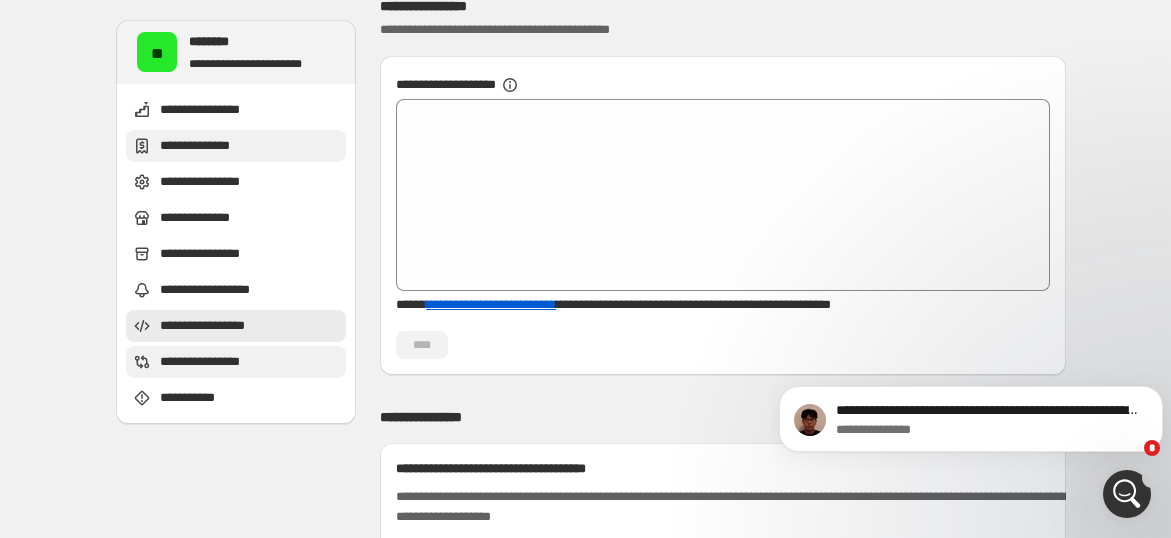 scroll, scrollTop: 2417, scrollLeft: 0, axis: vertical 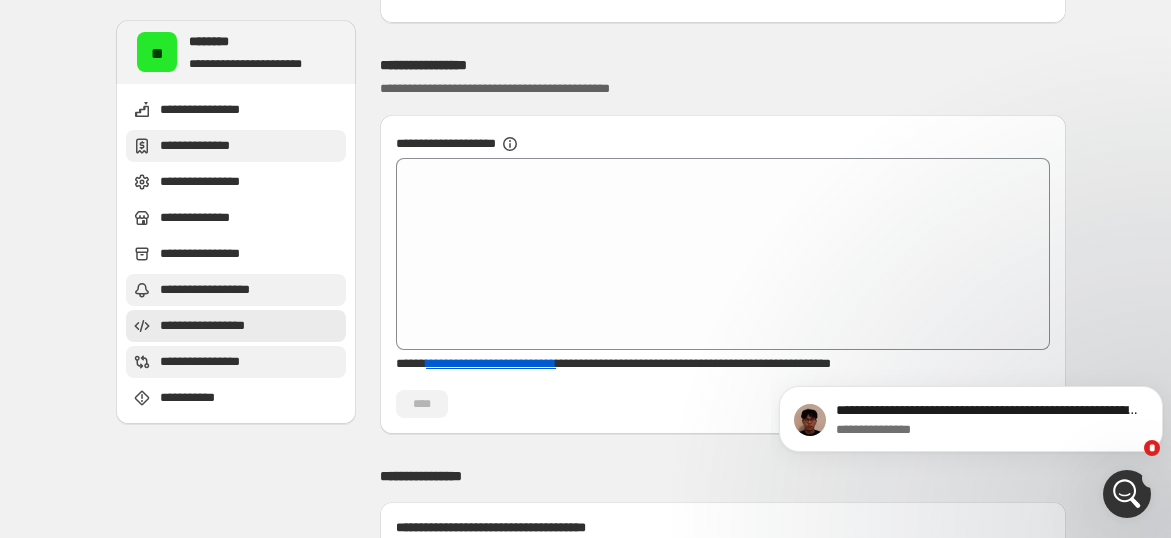 click on "**********" at bounding box center (214, 290) 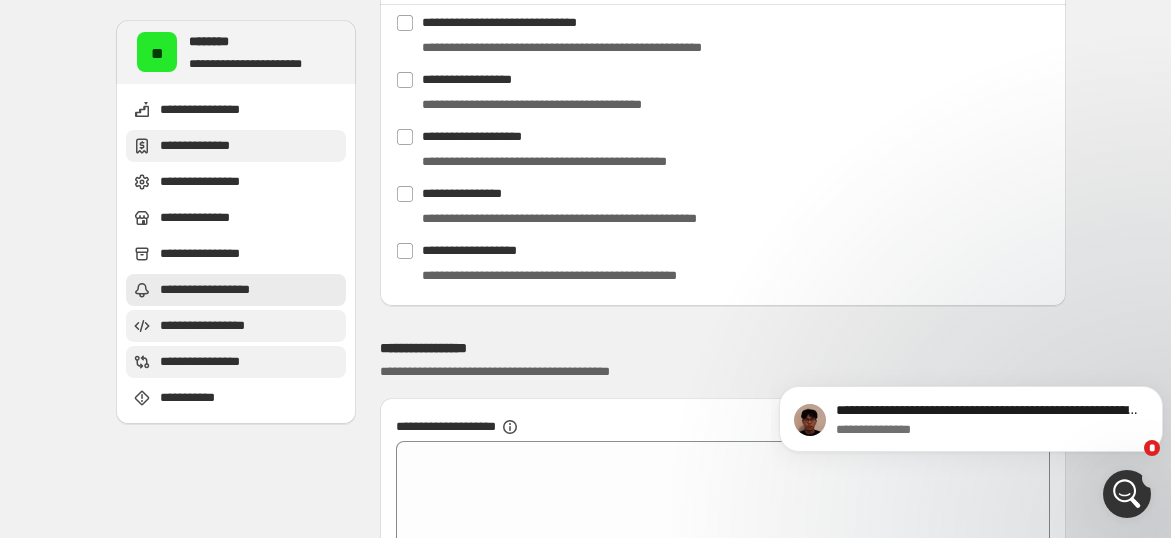 scroll, scrollTop: 1928, scrollLeft: 0, axis: vertical 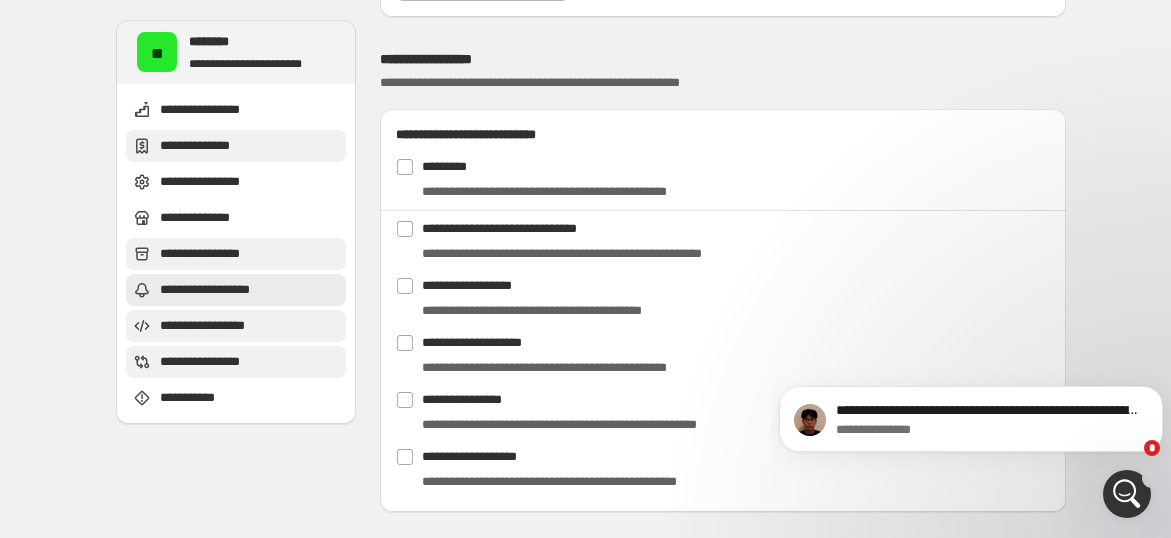 click on "**********" at bounding box center [214, 254] 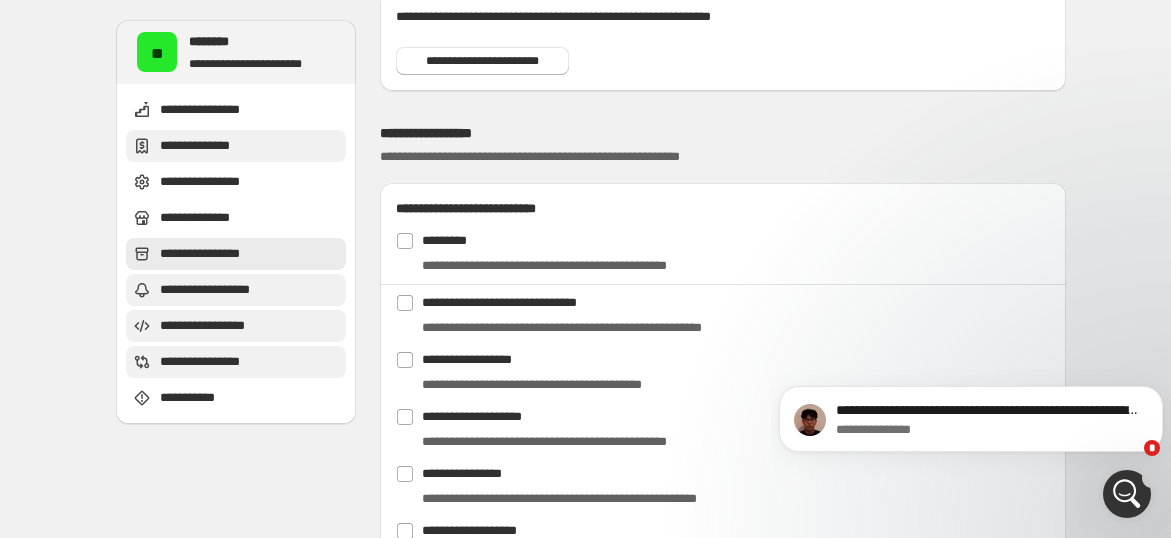 scroll, scrollTop: 1737, scrollLeft: 0, axis: vertical 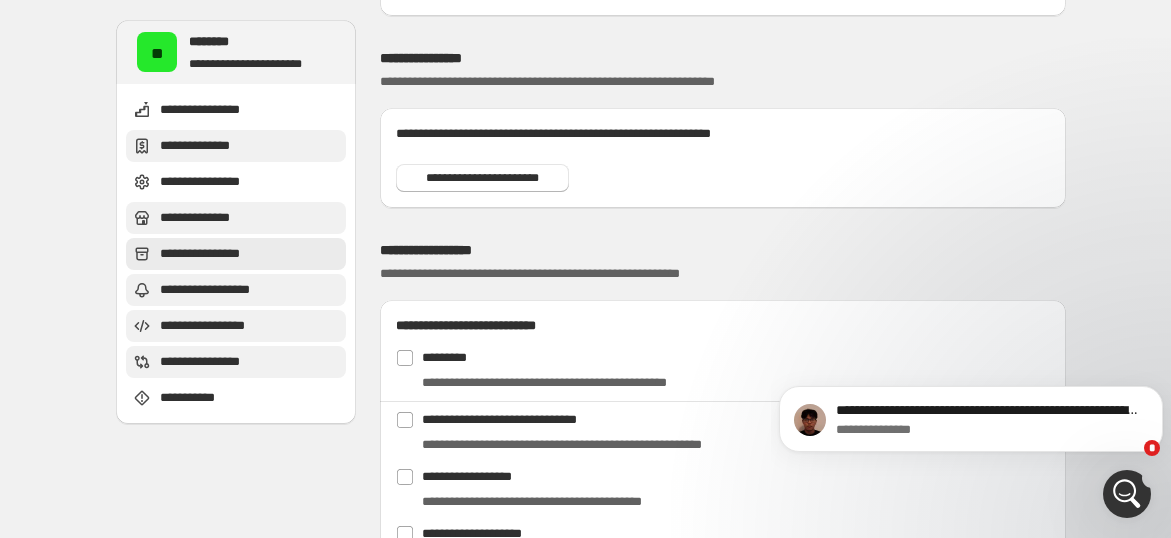 click on "**********" at bounding box center [203, 218] 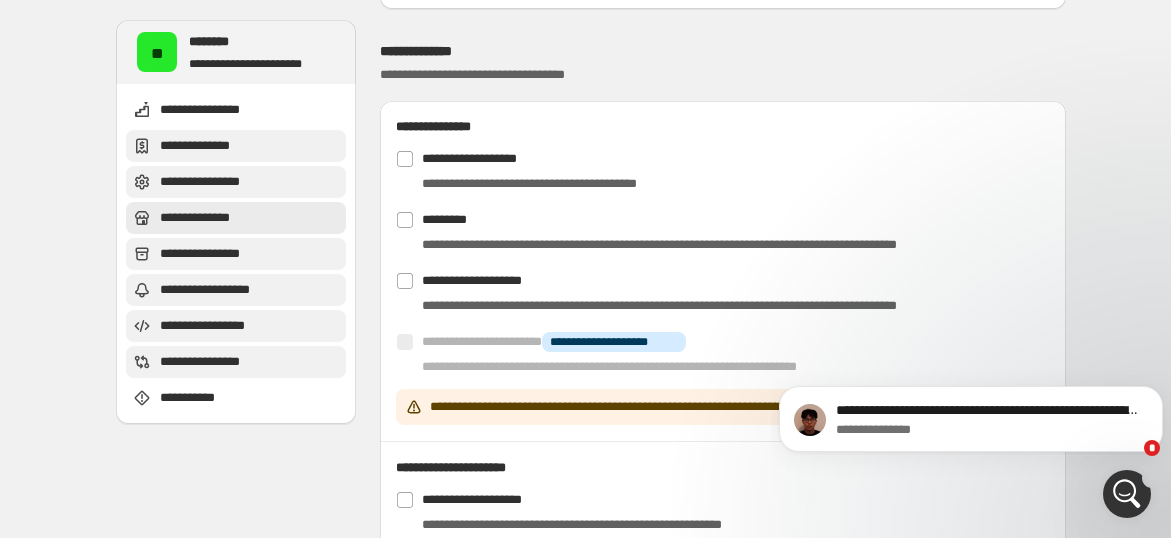scroll, scrollTop: 1020, scrollLeft: 0, axis: vertical 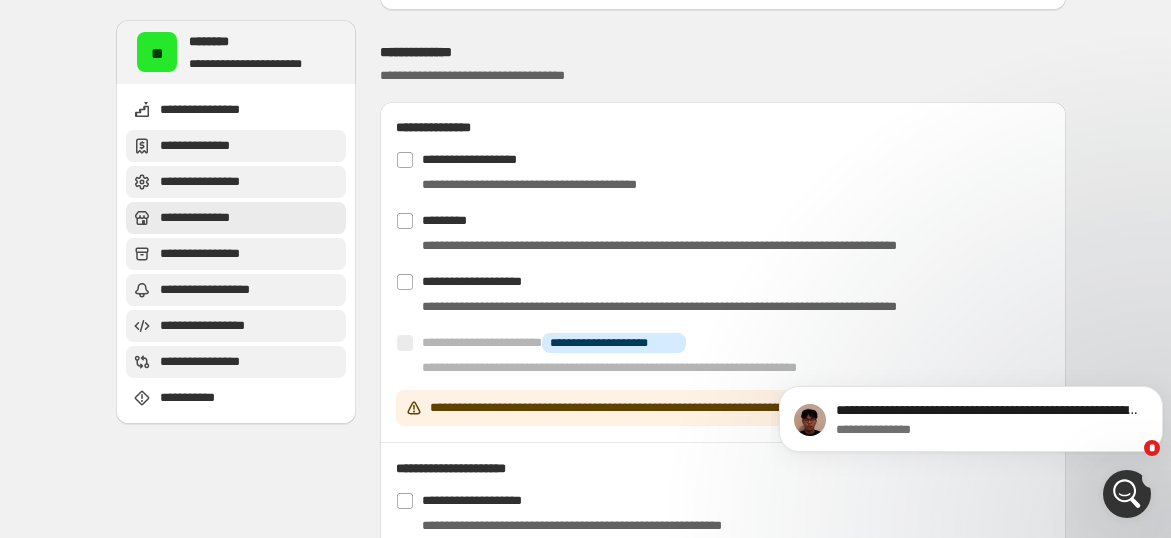 click on "**********" at bounding box center (212, 182) 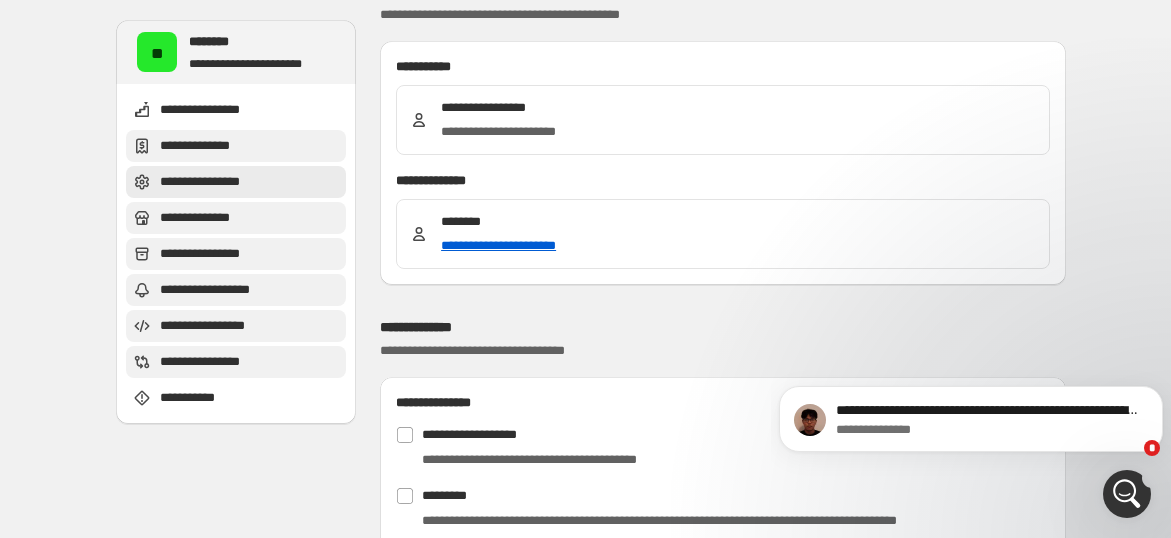 scroll, scrollTop: 685, scrollLeft: 0, axis: vertical 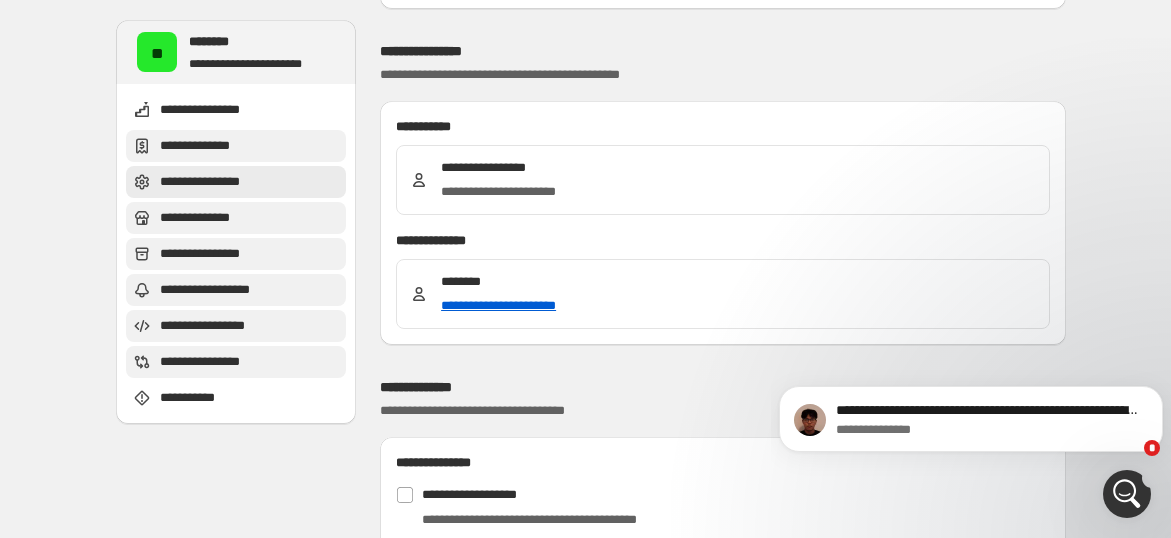 click on "**********" at bounding box center (236, 146) 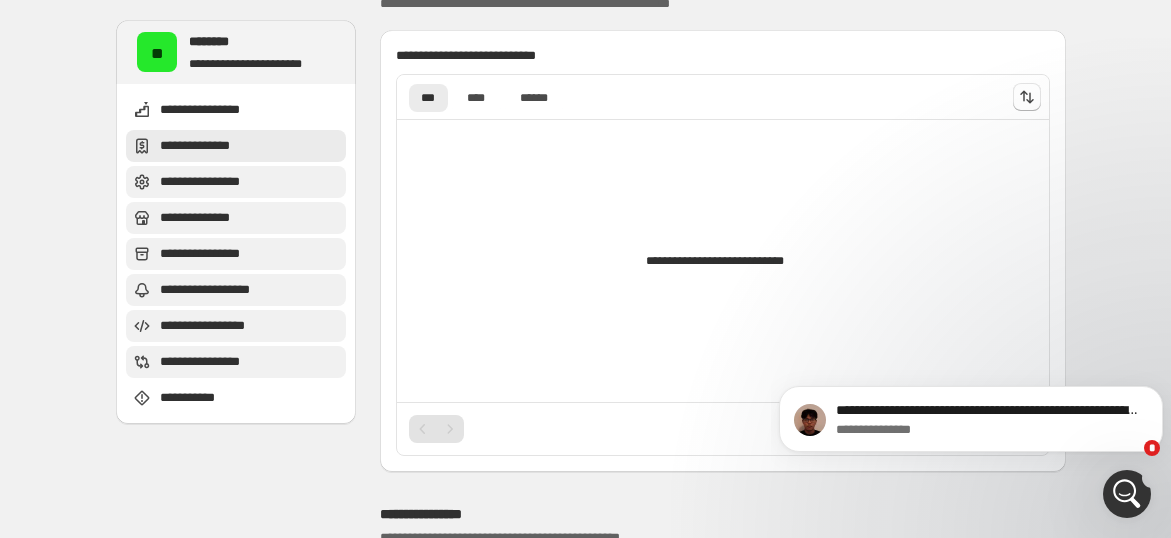 scroll, scrollTop: 151, scrollLeft: 0, axis: vertical 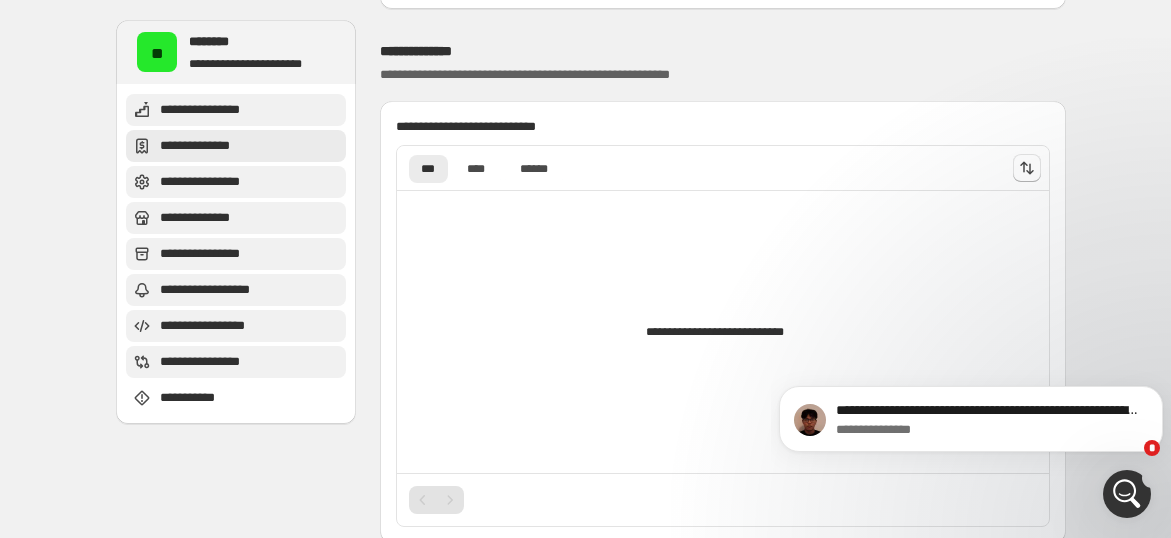 click on "**********" at bounding box center [211, 110] 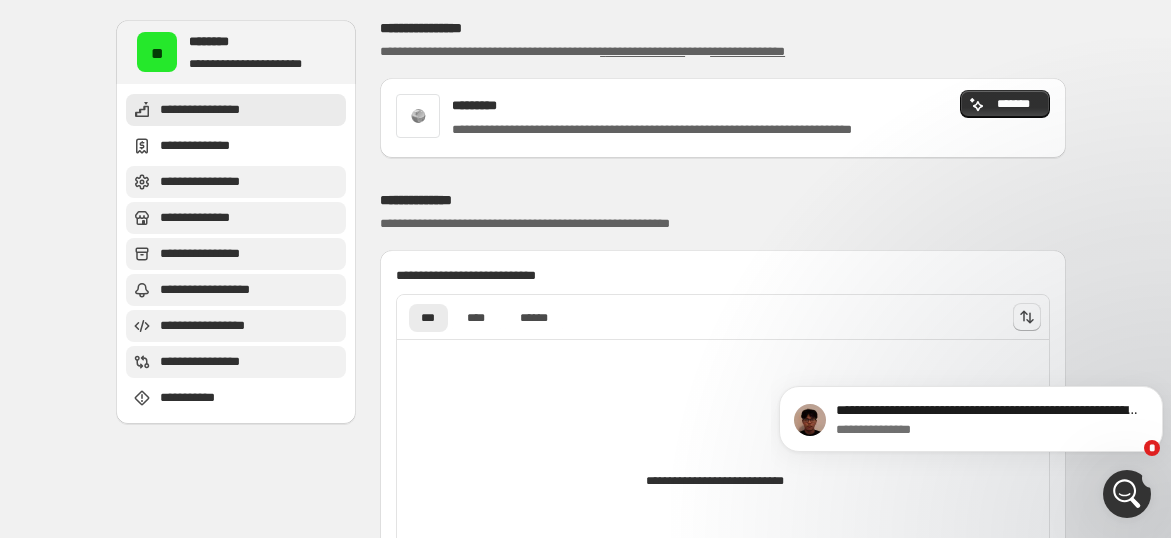 scroll, scrollTop: 0, scrollLeft: 0, axis: both 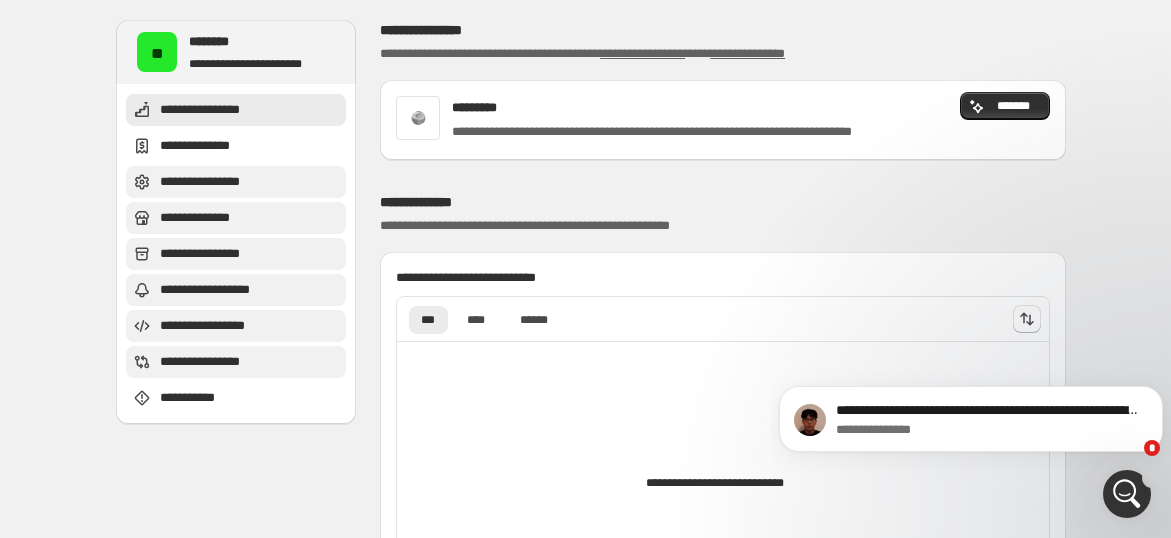 click 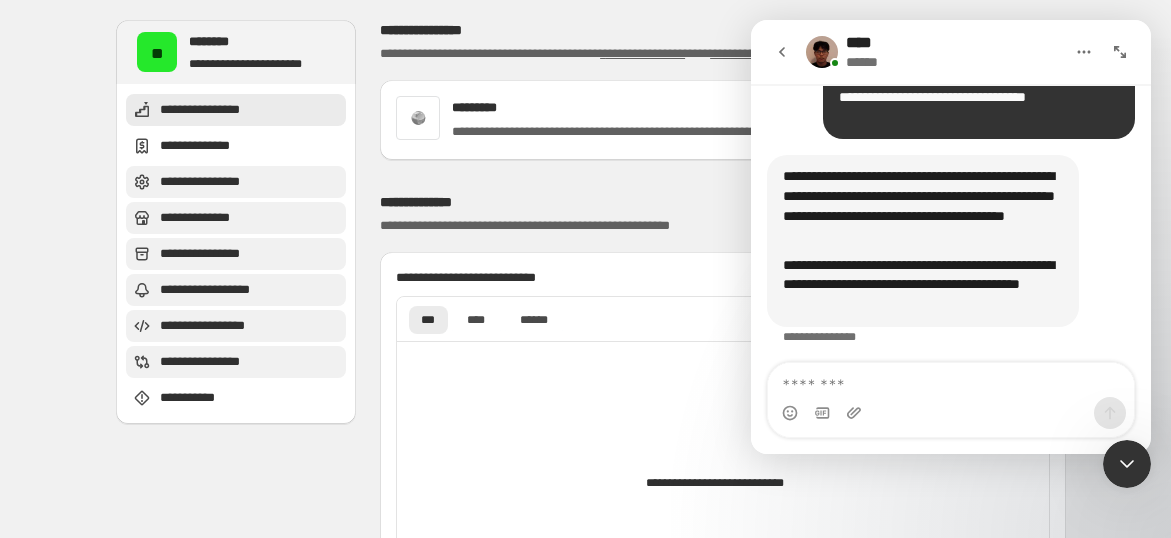 scroll, scrollTop: 1994, scrollLeft: 0, axis: vertical 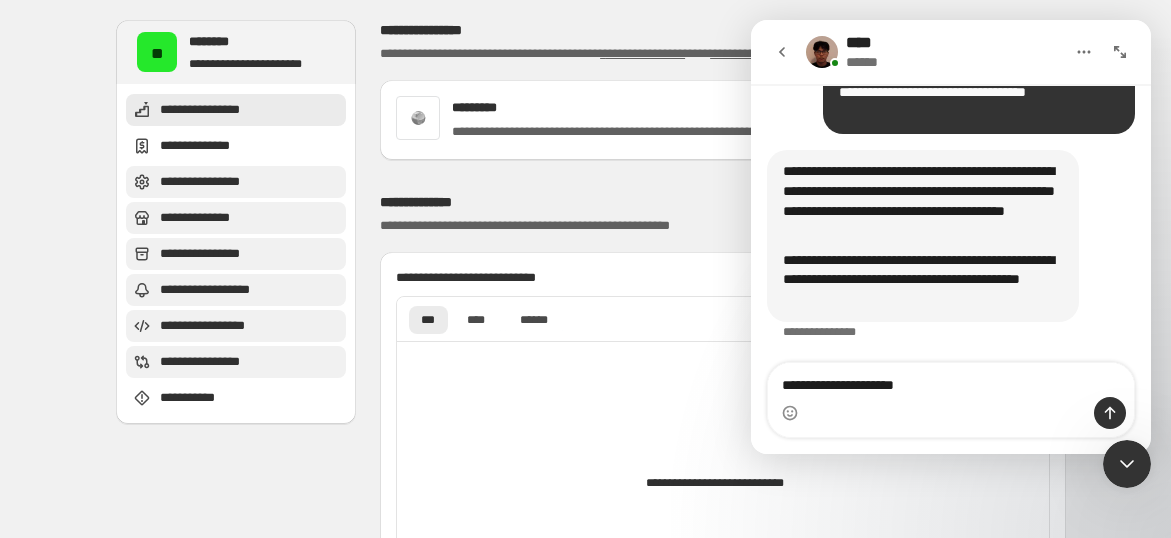 type on "**********" 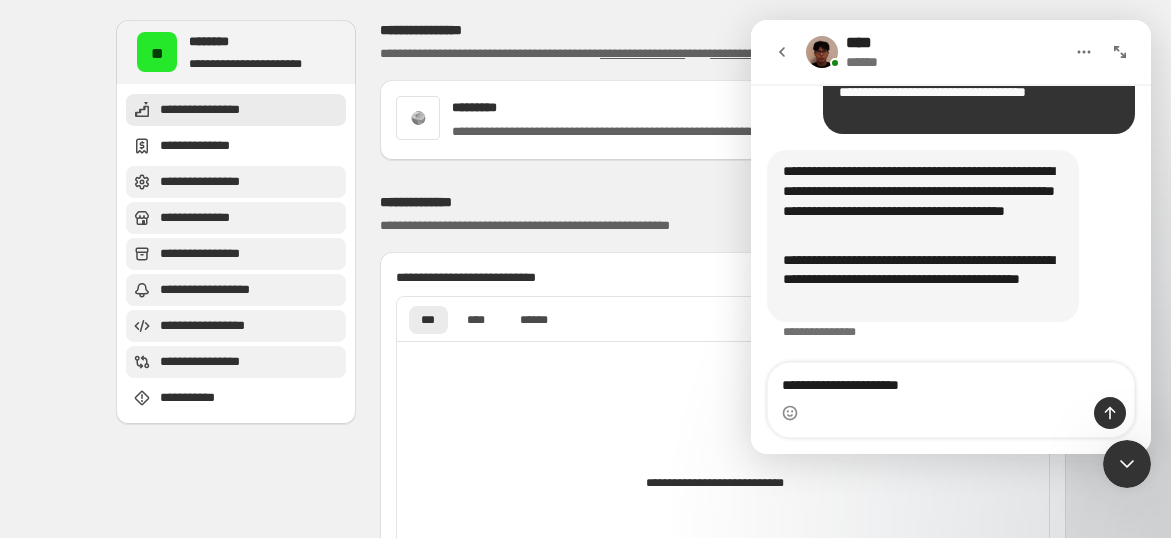 type 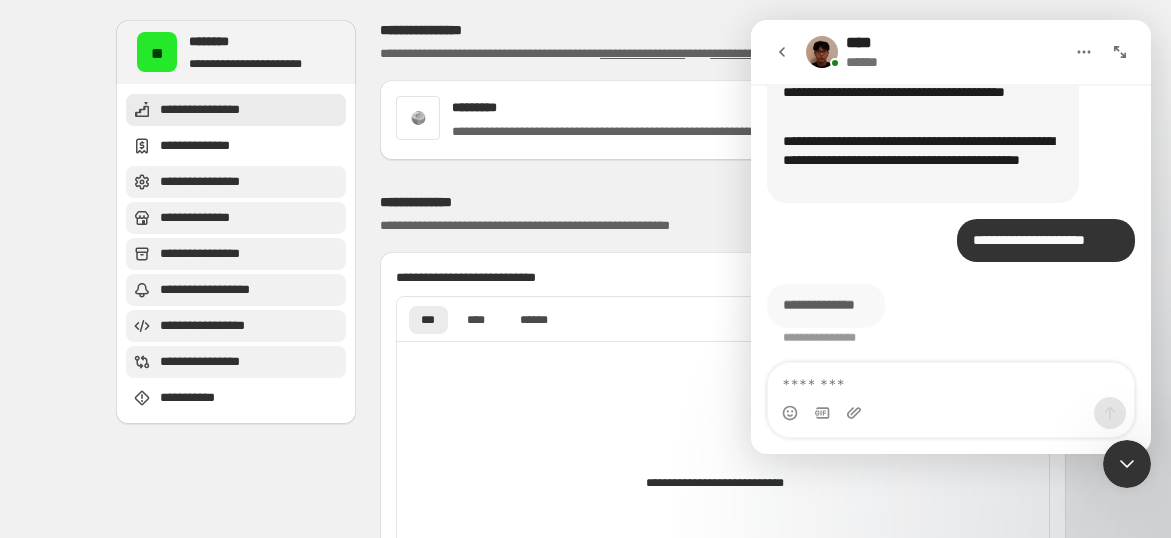scroll, scrollTop: 2114, scrollLeft: 0, axis: vertical 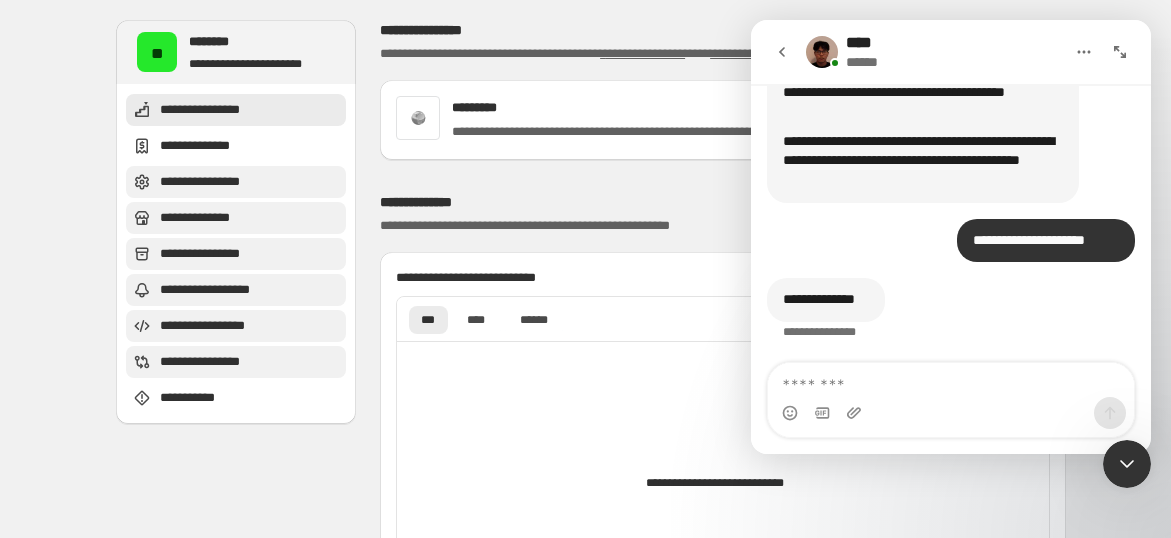 click on "**********" at bounding box center (591, 1796) 